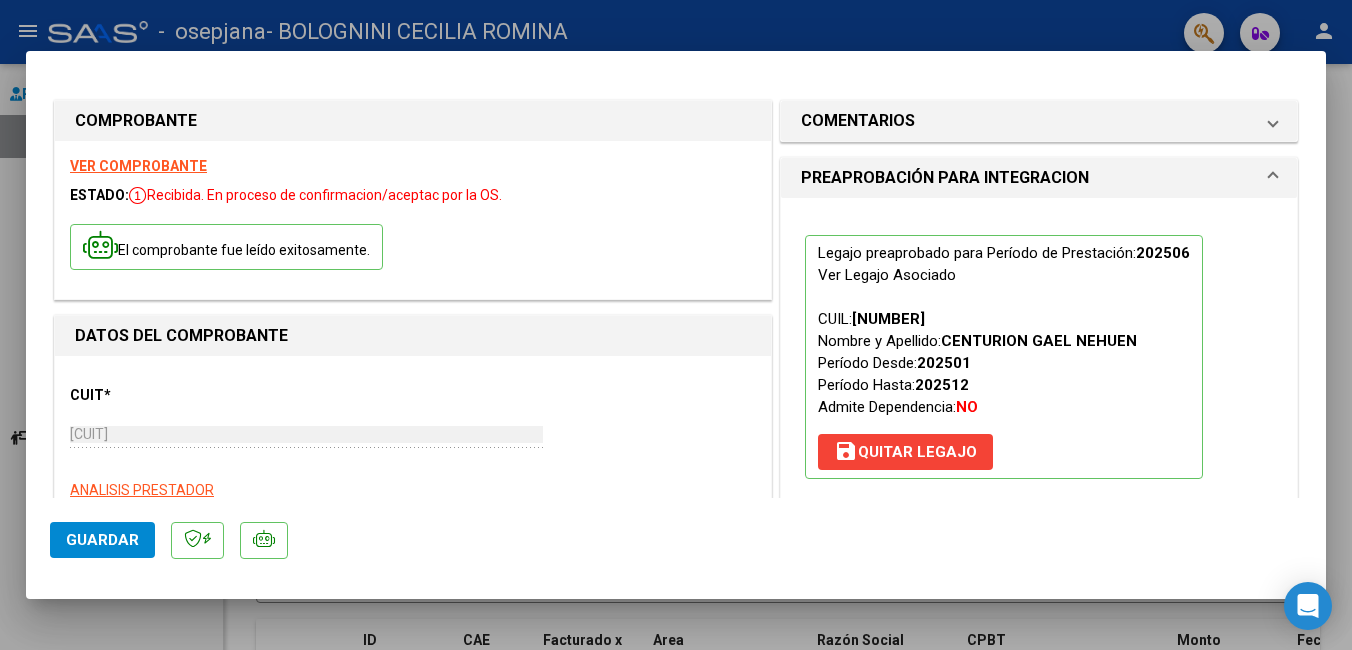scroll, scrollTop: 0, scrollLeft: 0, axis: both 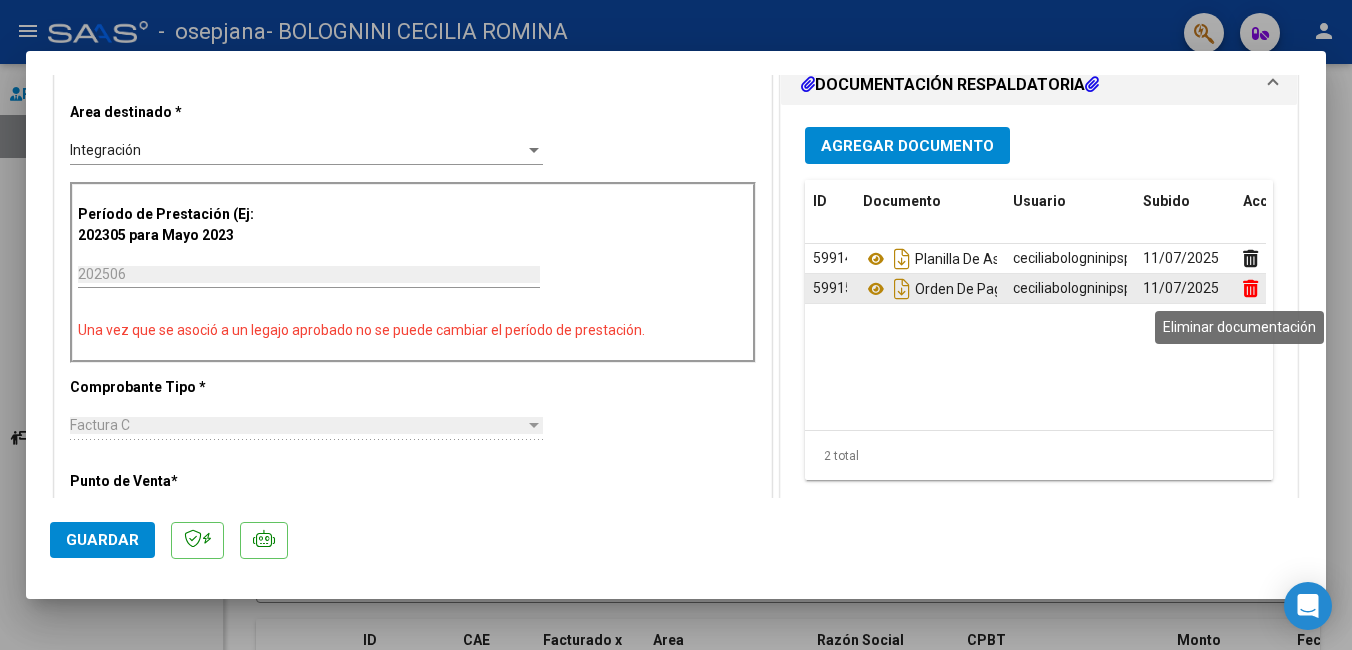 click 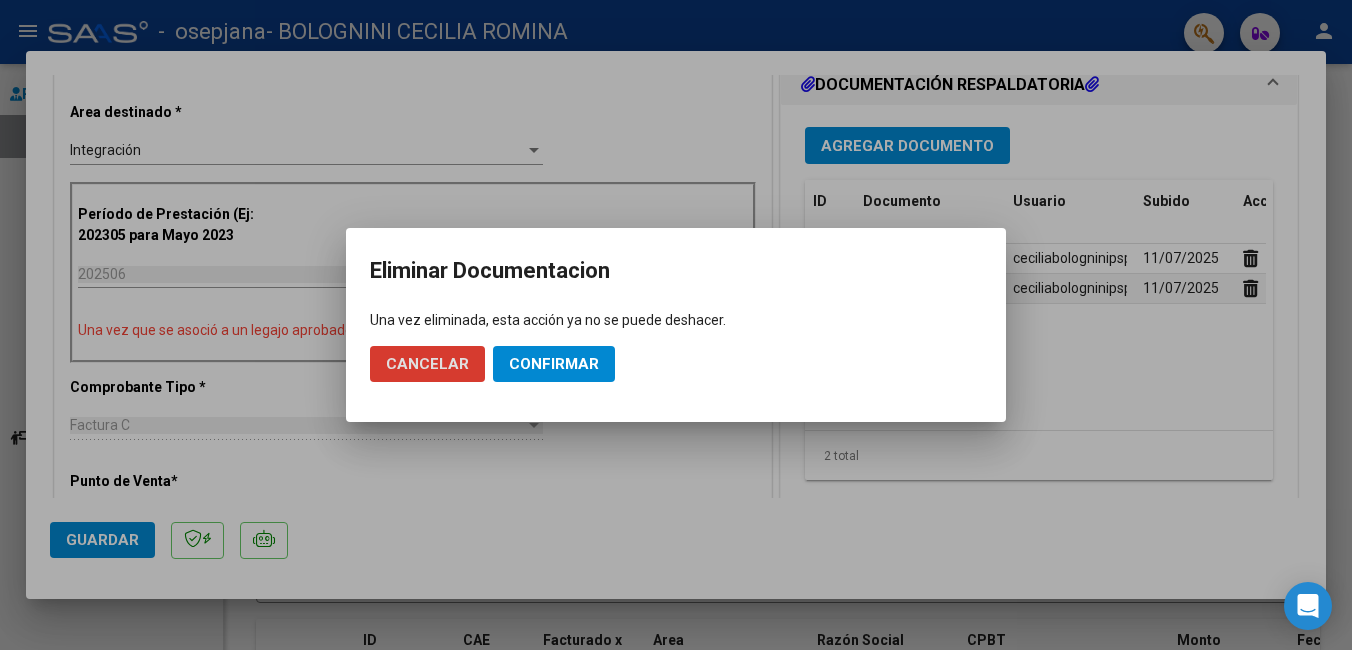click on "Confirmar" 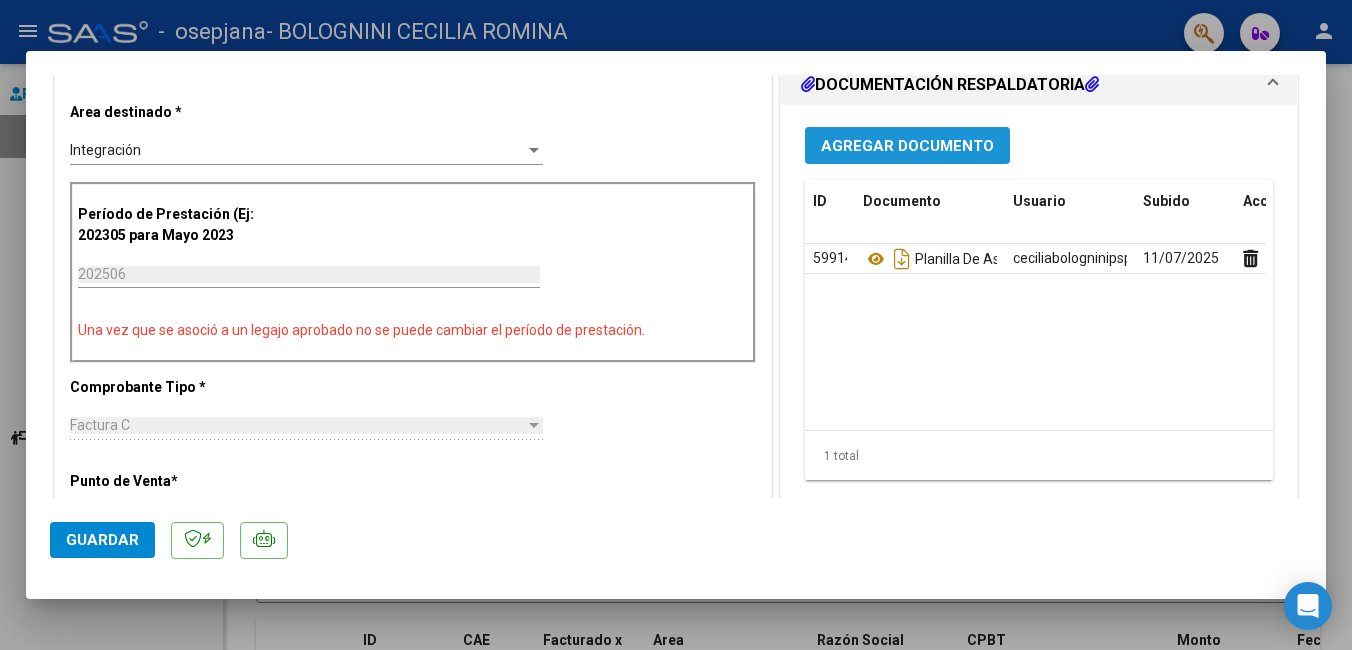 click on "Agregar Documento" at bounding box center [907, 145] 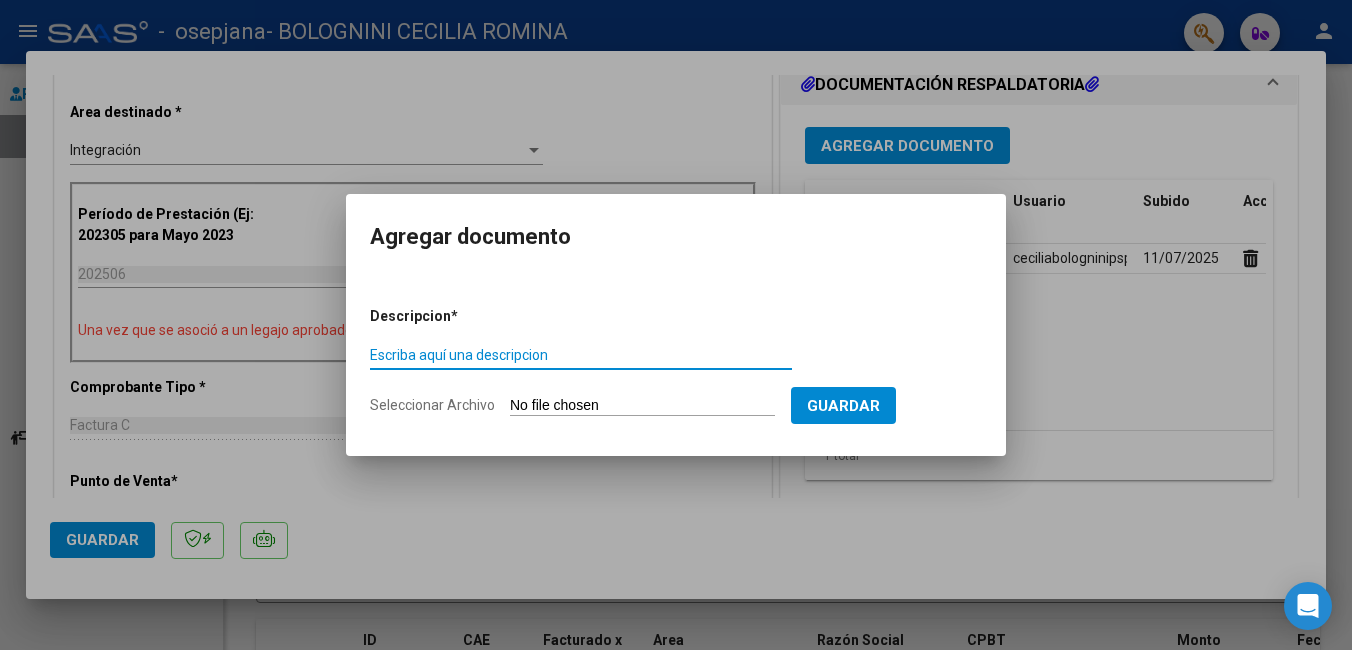 click on "Escriba aquí una descripcion" at bounding box center [581, 355] 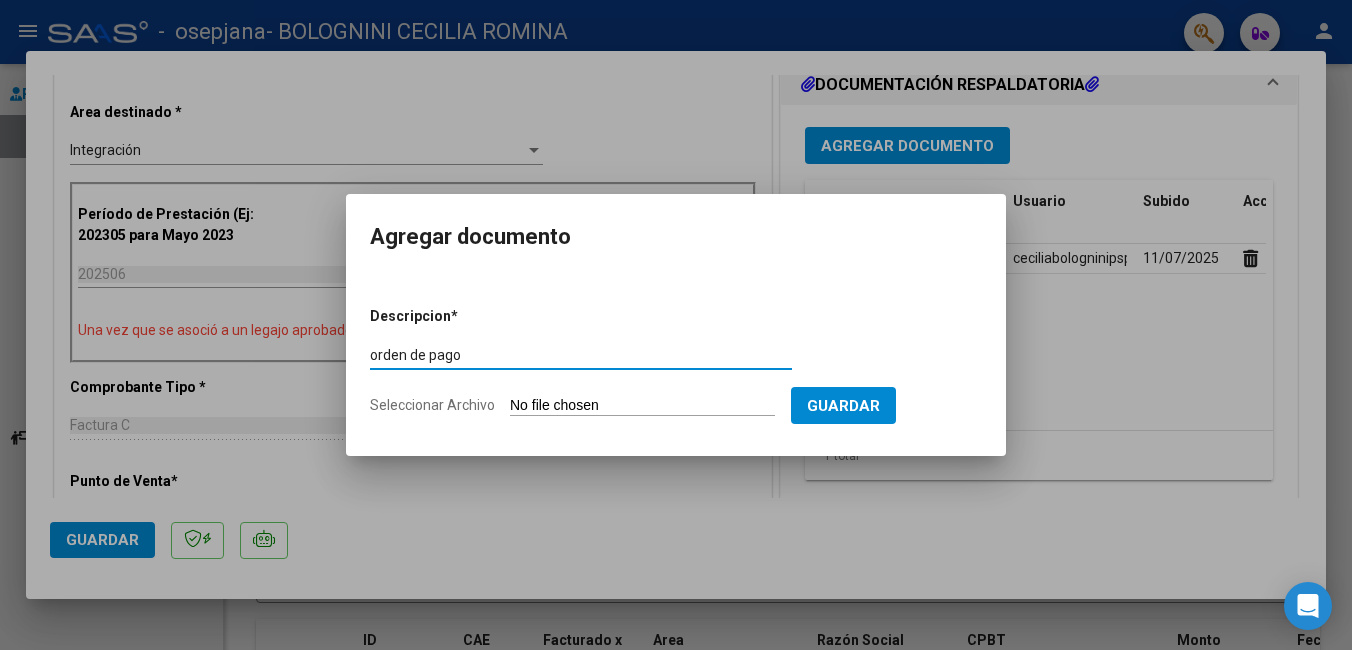 type on "orden de pago" 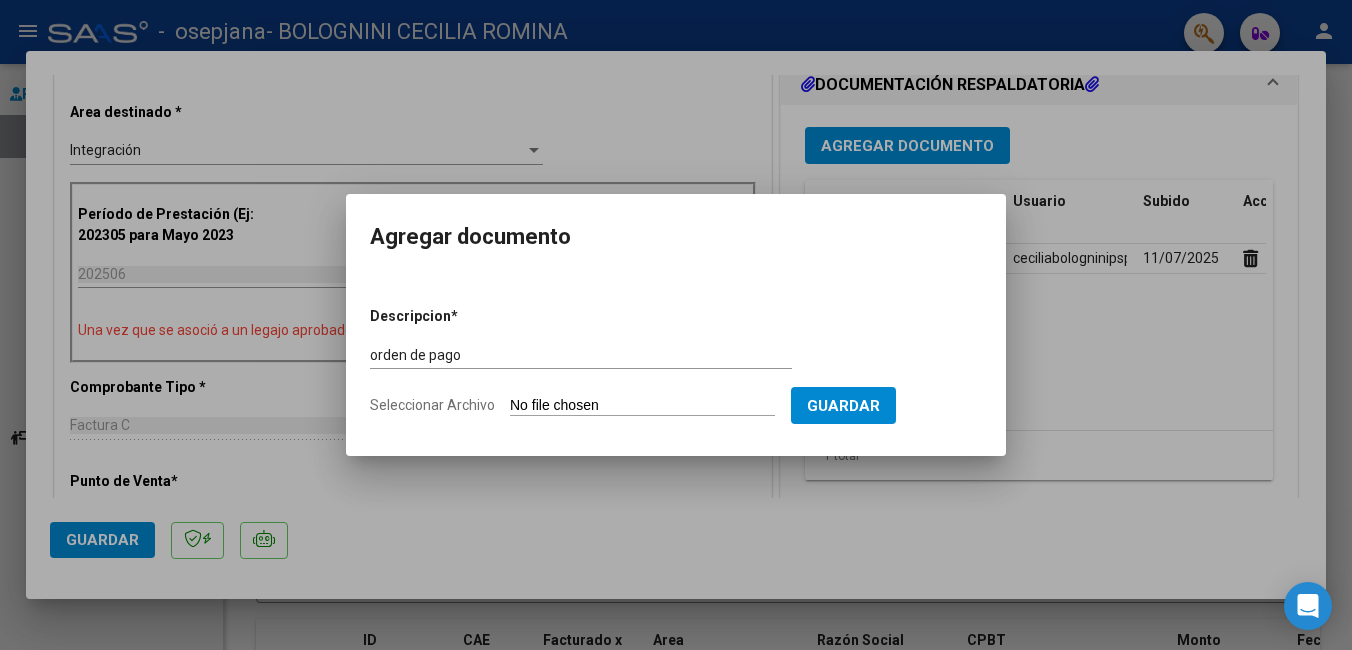 click on "Seleccionar Archivo" at bounding box center [642, 406] 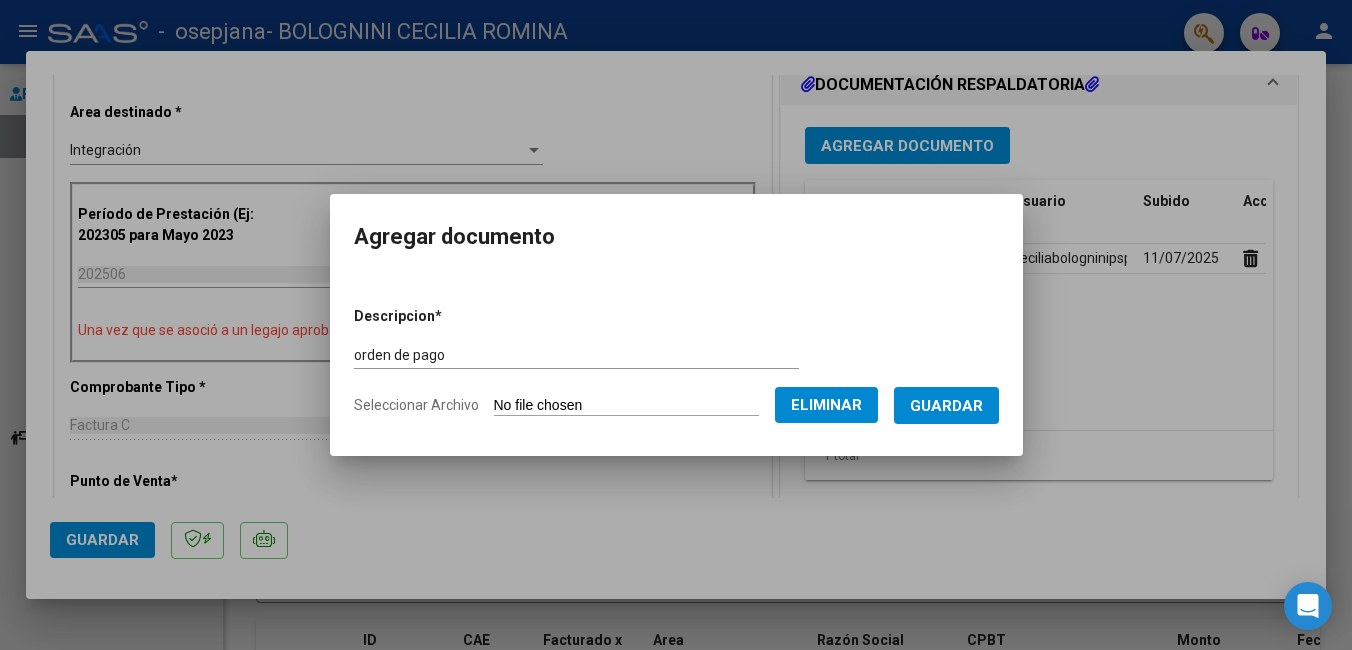 drag, startPoint x: 969, startPoint y: 403, endPoint x: 1006, endPoint y: 516, distance: 118.90332 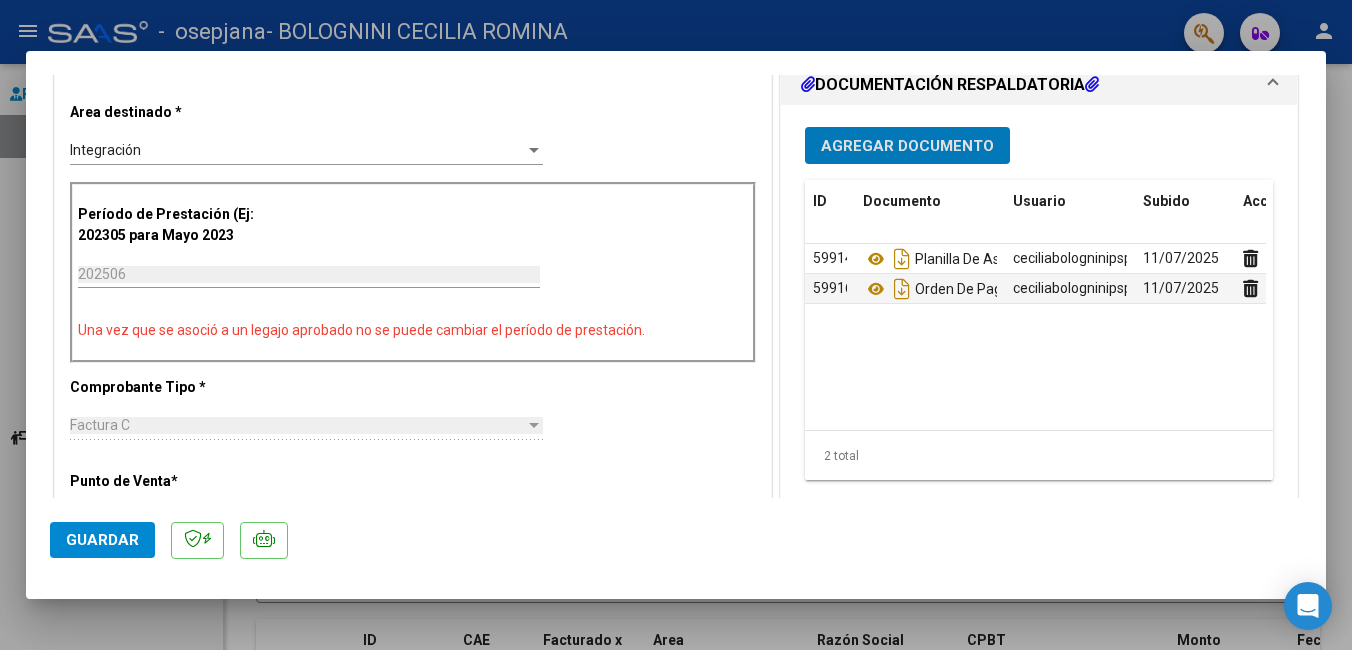 click on "Agregar Documento" at bounding box center [907, 146] 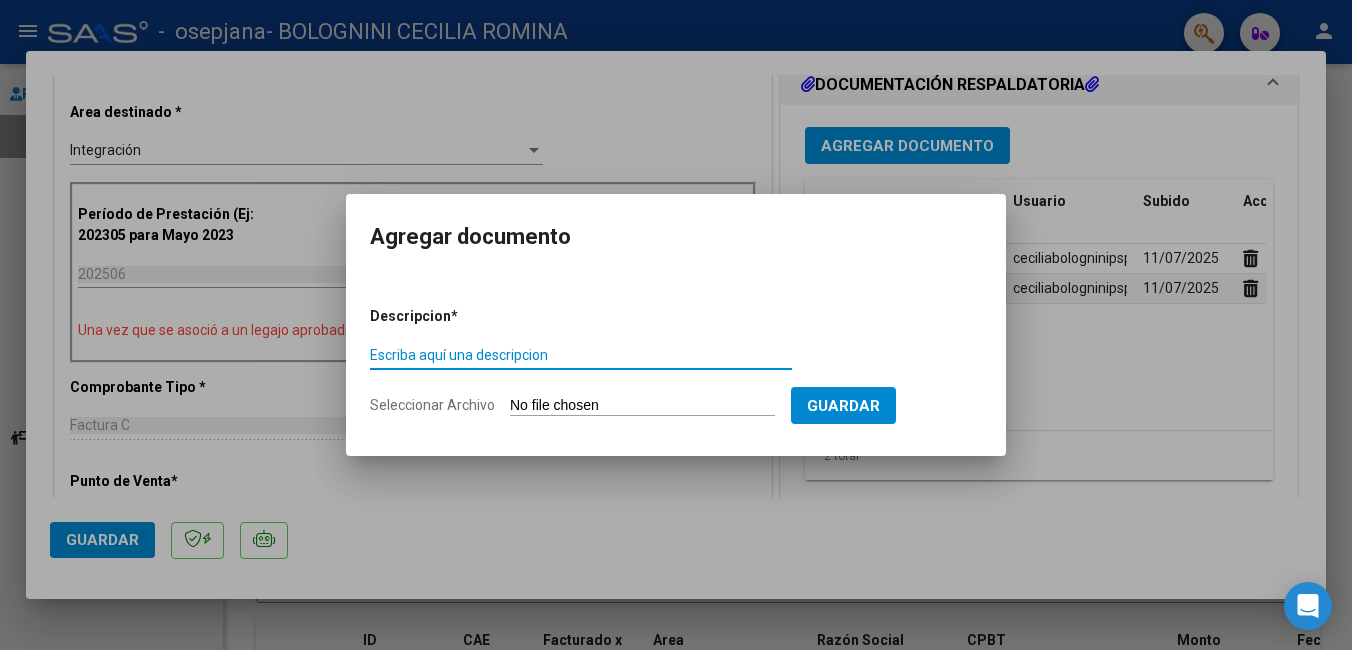 click on "Escriba aquí una descripcion" at bounding box center [581, 355] 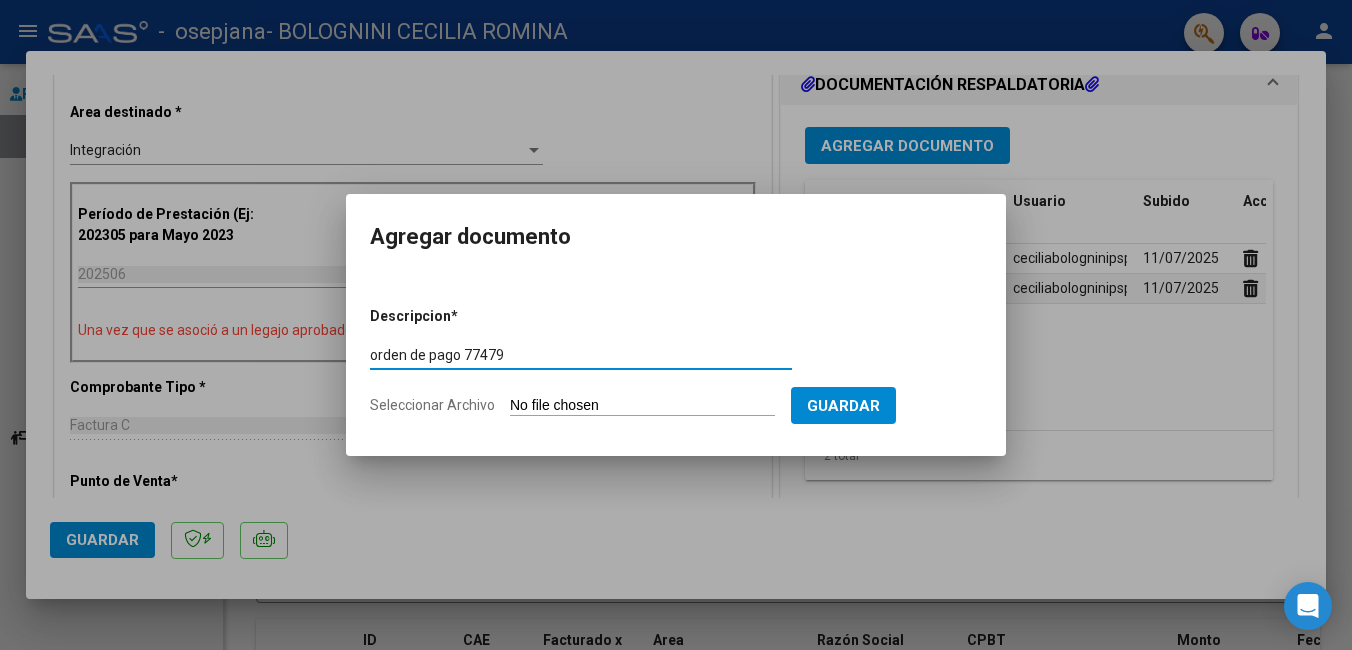 type on "orden de pago 77479" 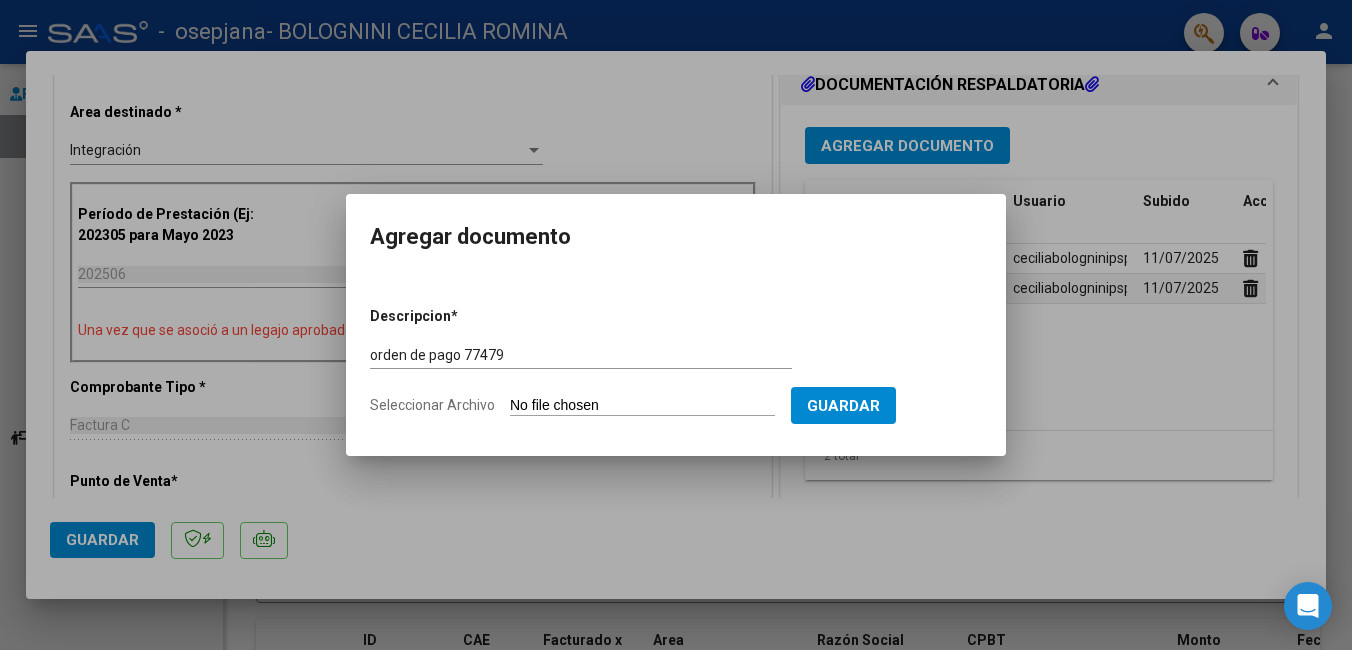 click on "Descripcion  *   orden de pago 77479 Escriba aquí una descripcion  Seleccionar Archivo Guardar" at bounding box center (676, 361) 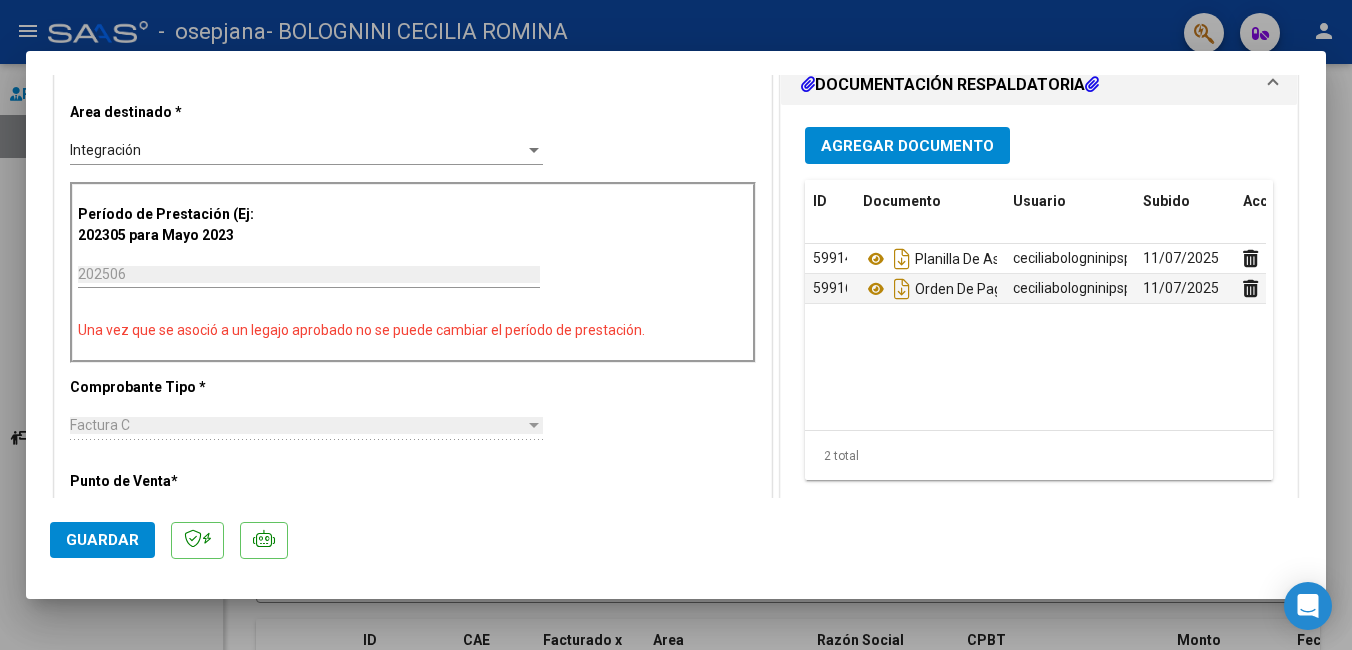 click on "Agregar Documento" at bounding box center [907, 145] 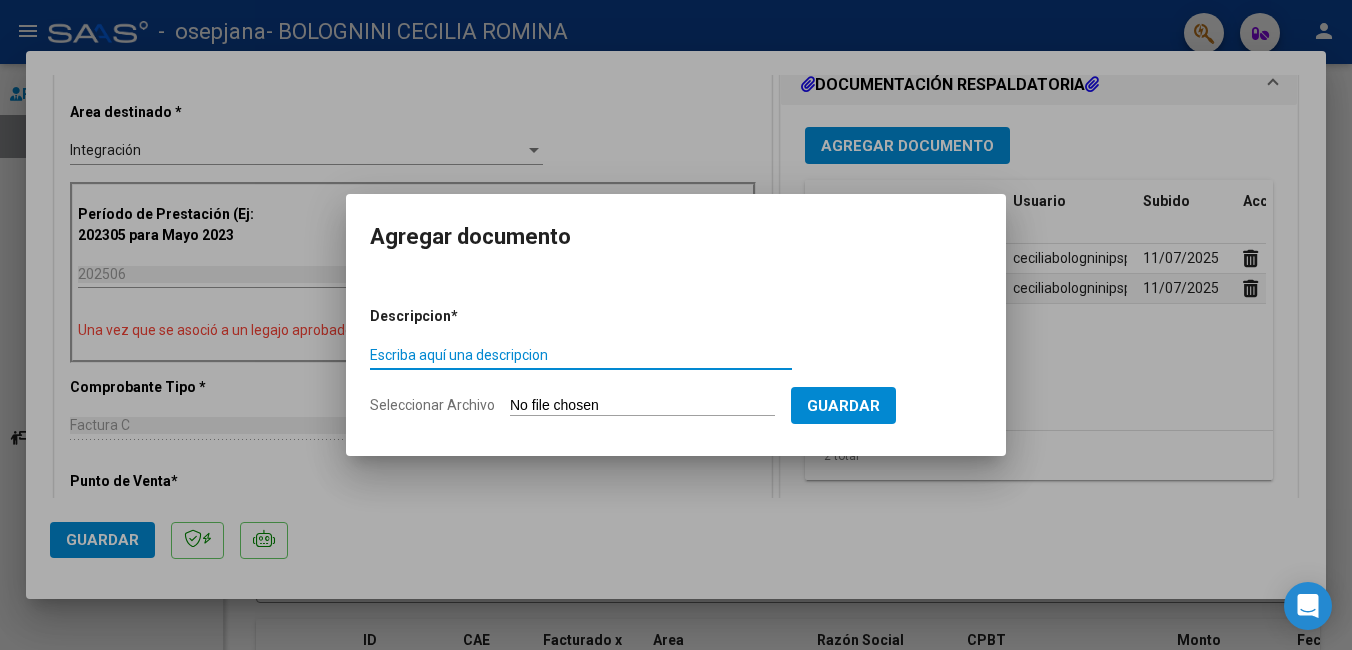 click on "Escriba aquí una descripcion" at bounding box center [581, 355] 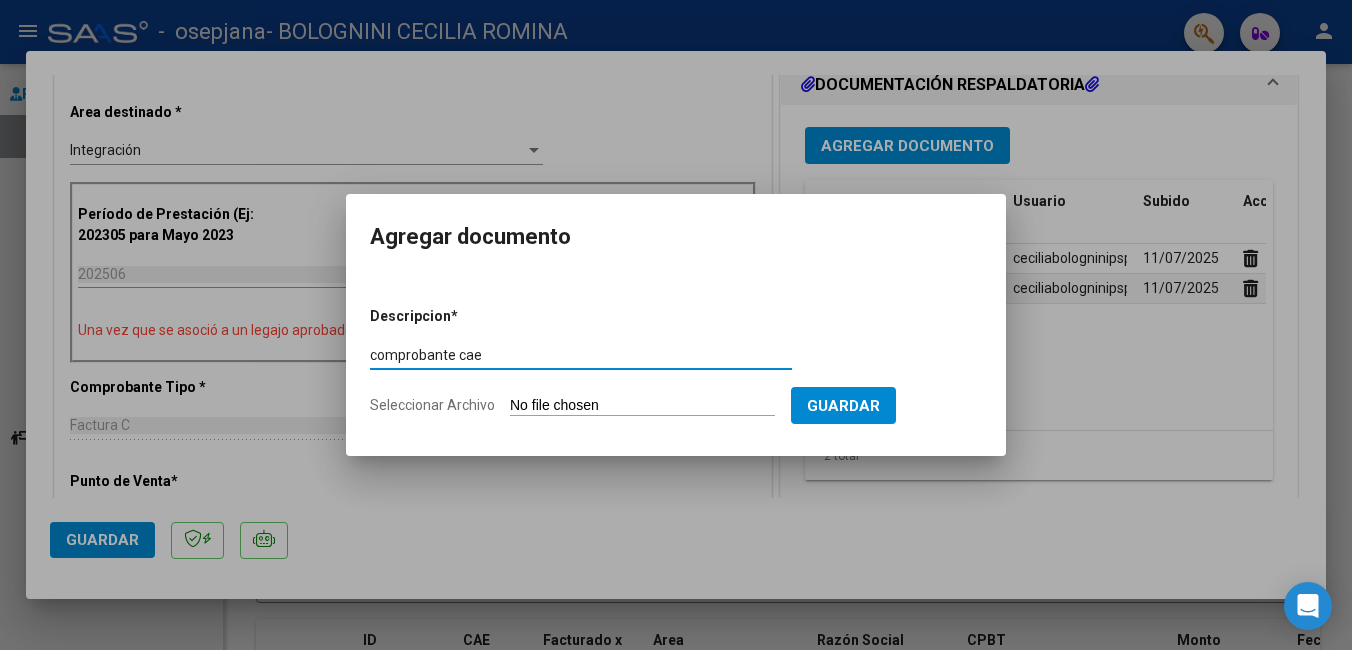 type on "comprobante cae" 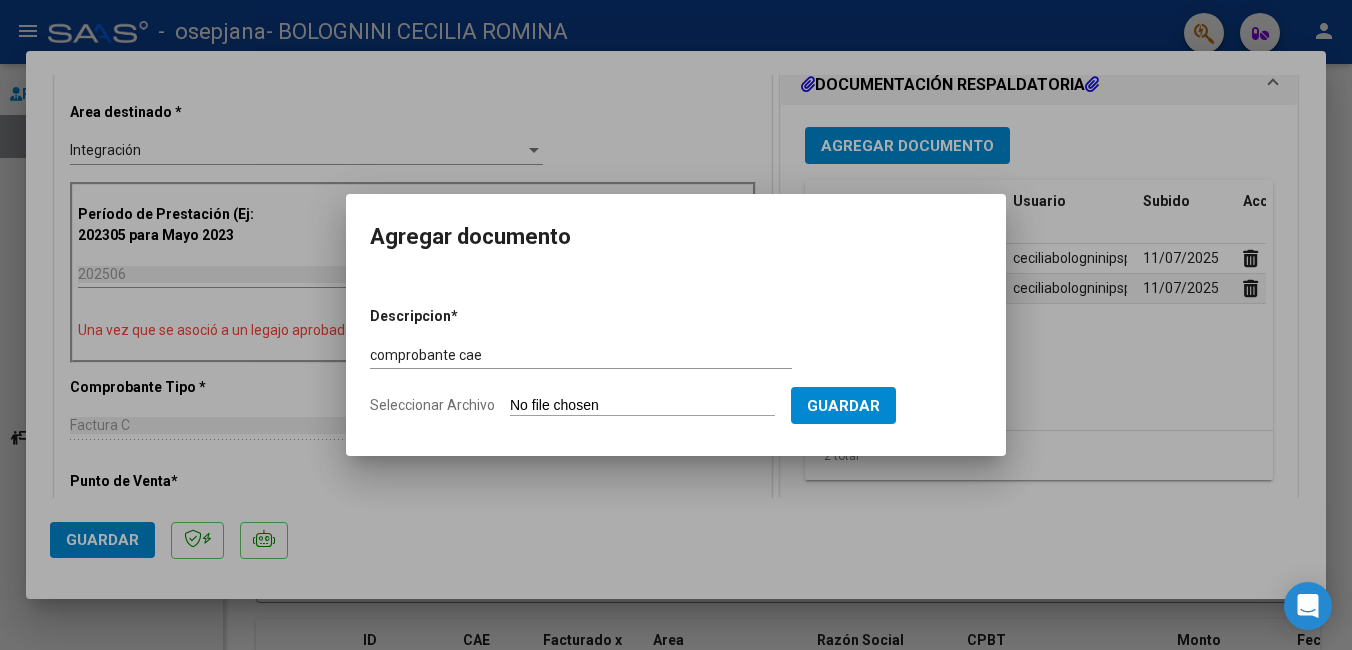 type on "C:\fakepath\Comprobante de CAE fact Jun25.pdf" 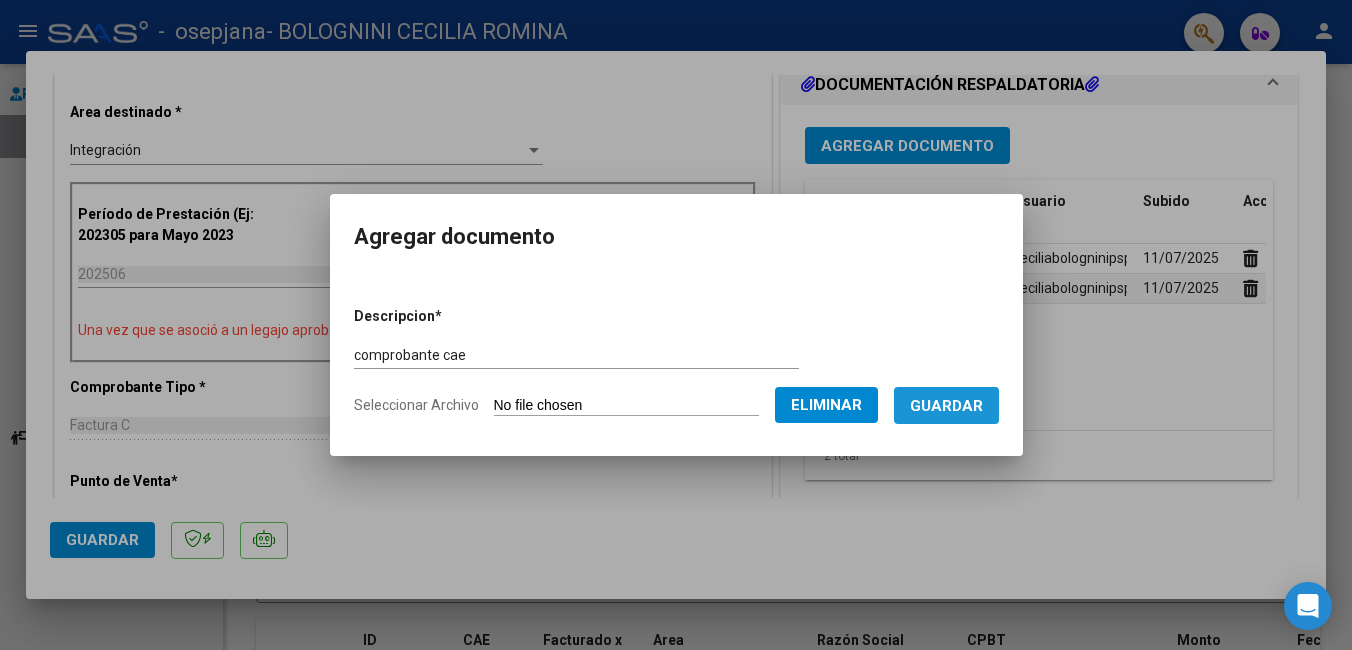 click on "Guardar" at bounding box center [946, 406] 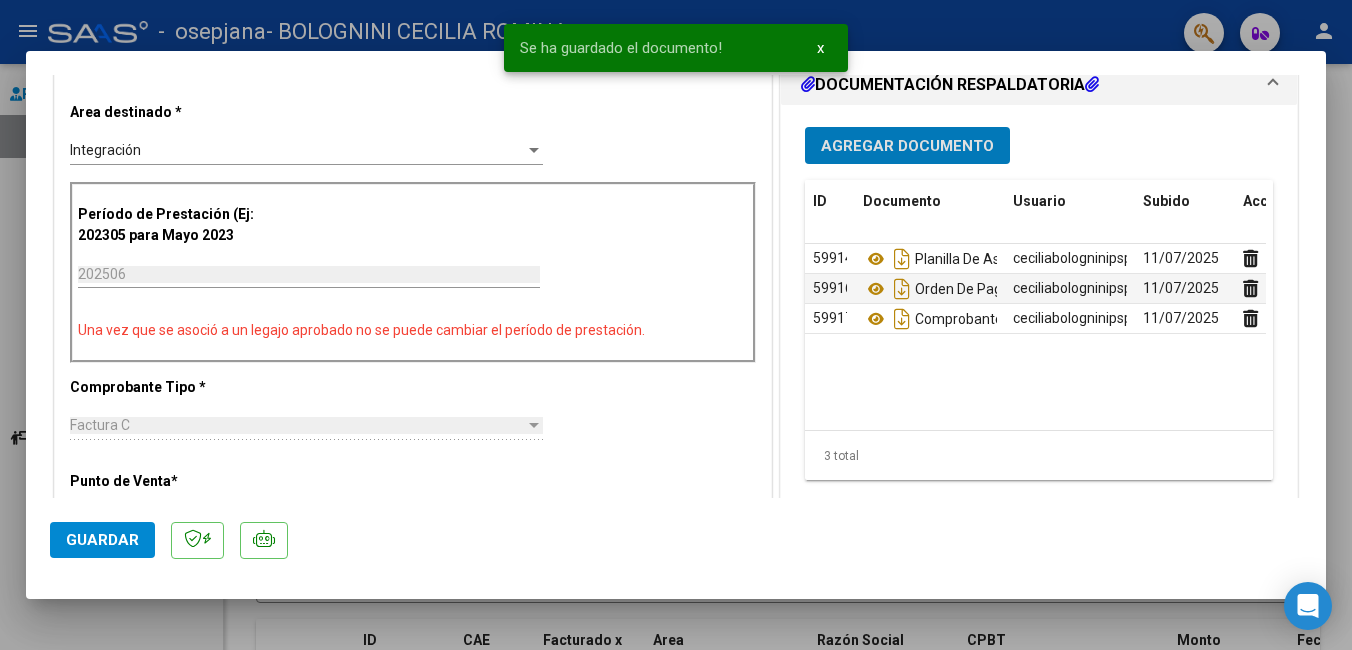 click on "Agregar Documento" at bounding box center (907, 146) 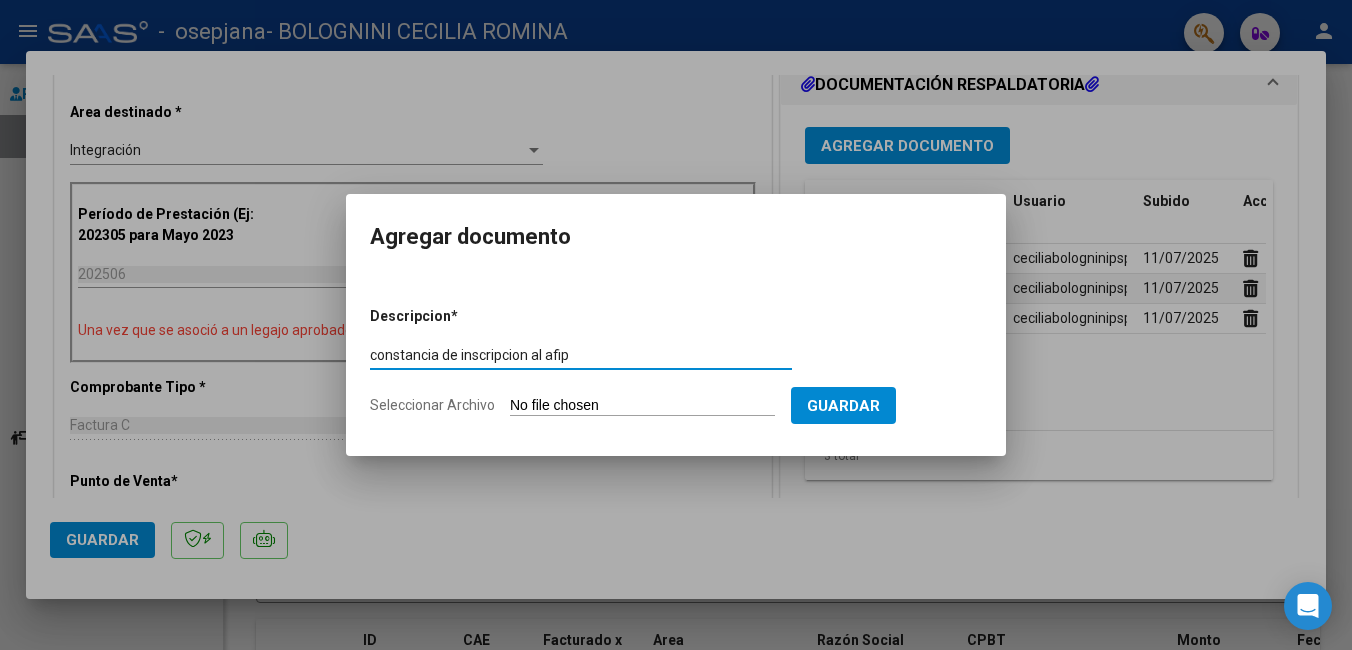 drag, startPoint x: 544, startPoint y: 353, endPoint x: 441, endPoint y: 357, distance: 103.077644 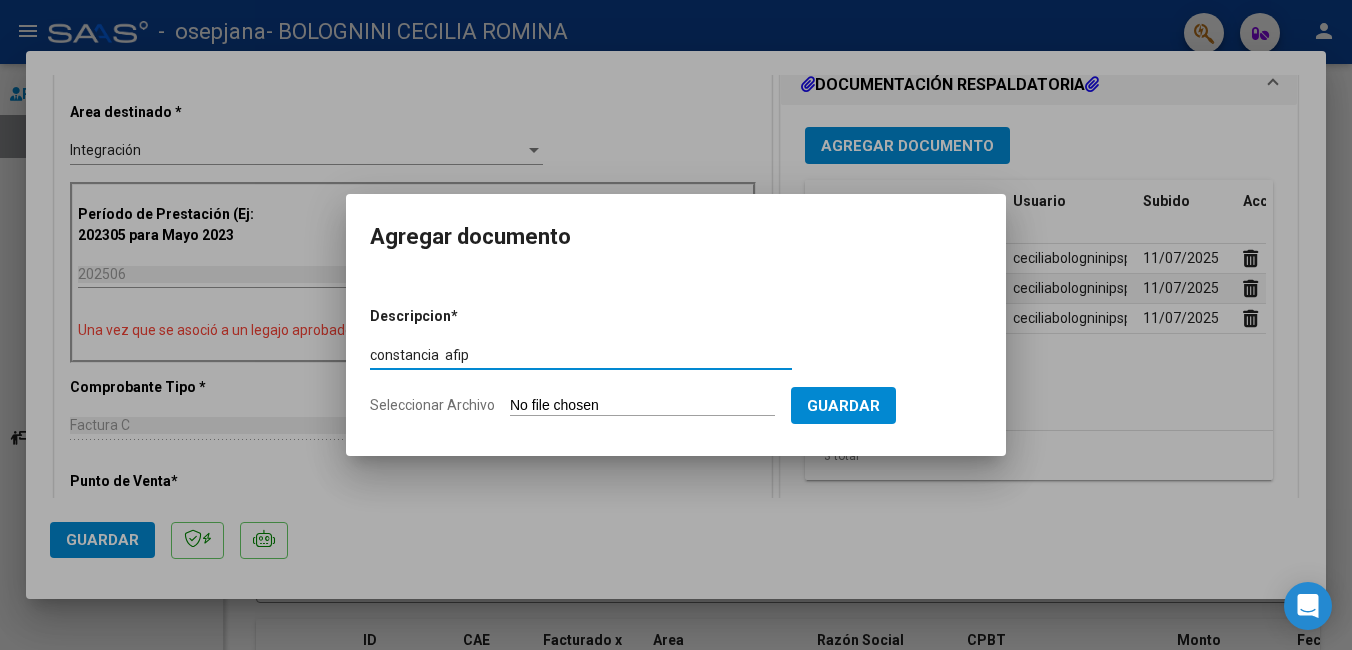 type on "constancia  afip" 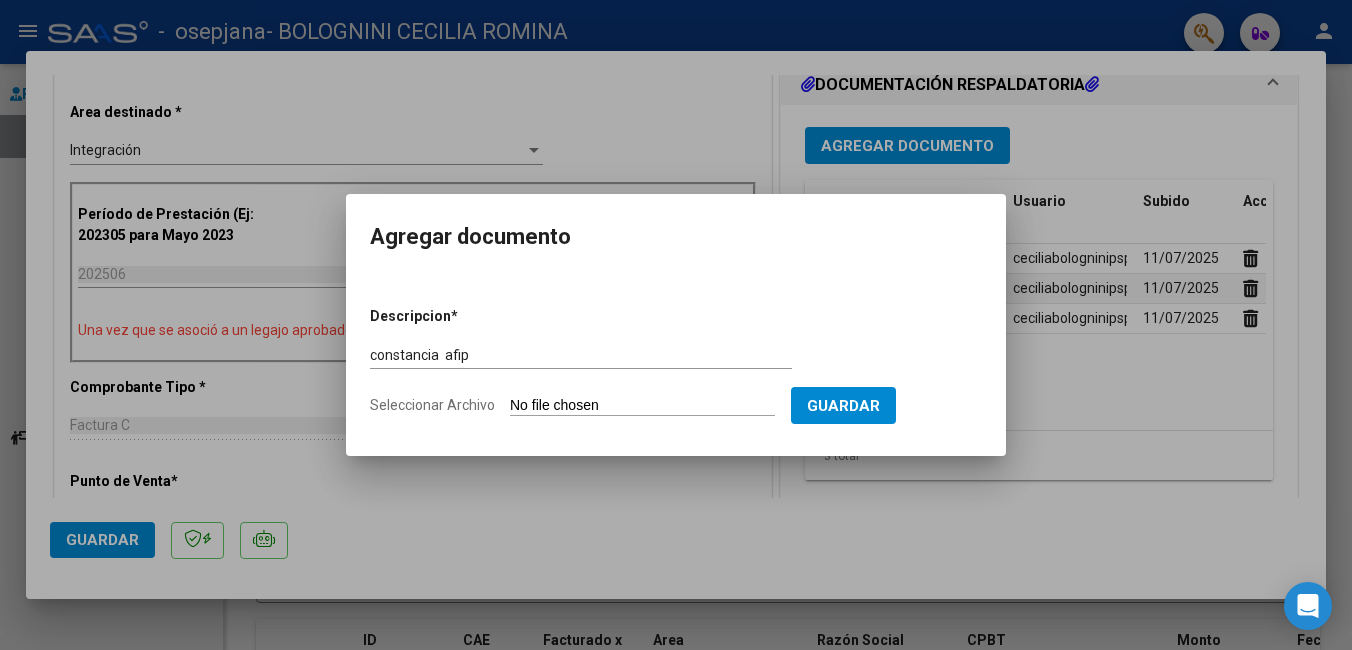 type on "C:\fakepath\Constancia de afip Jun25.pdf" 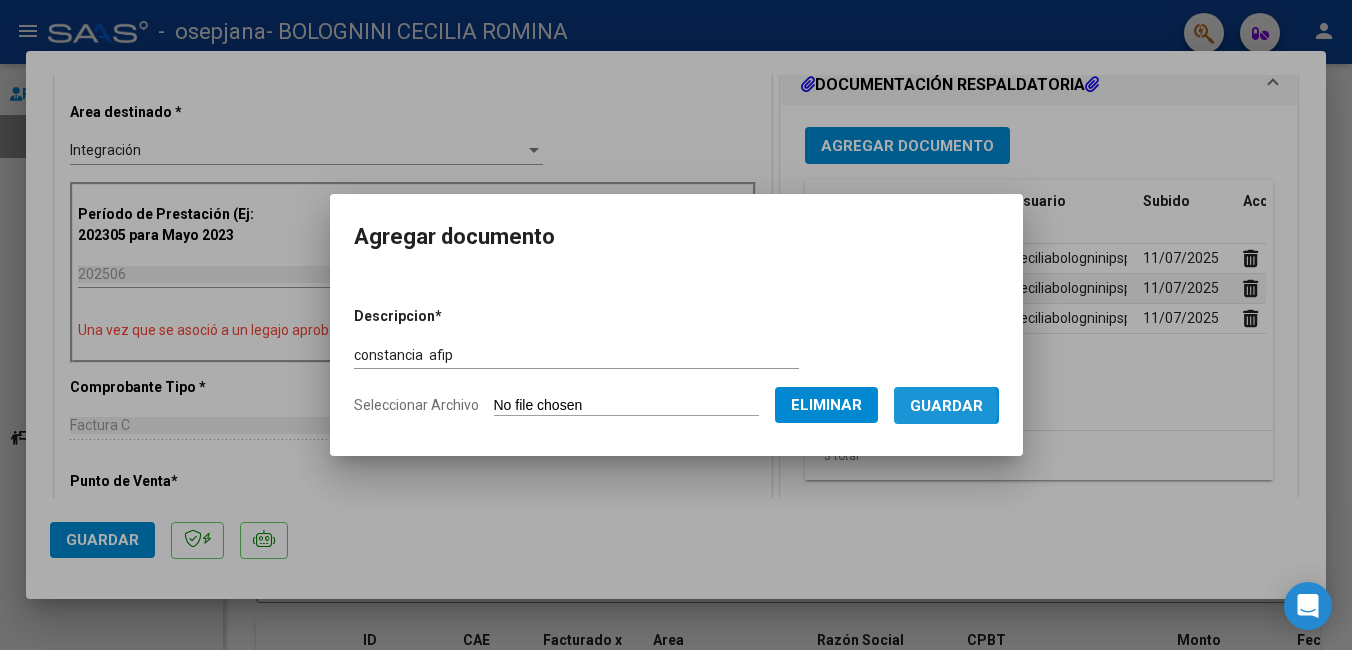 click on "Guardar" at bounding box center [946, 406] 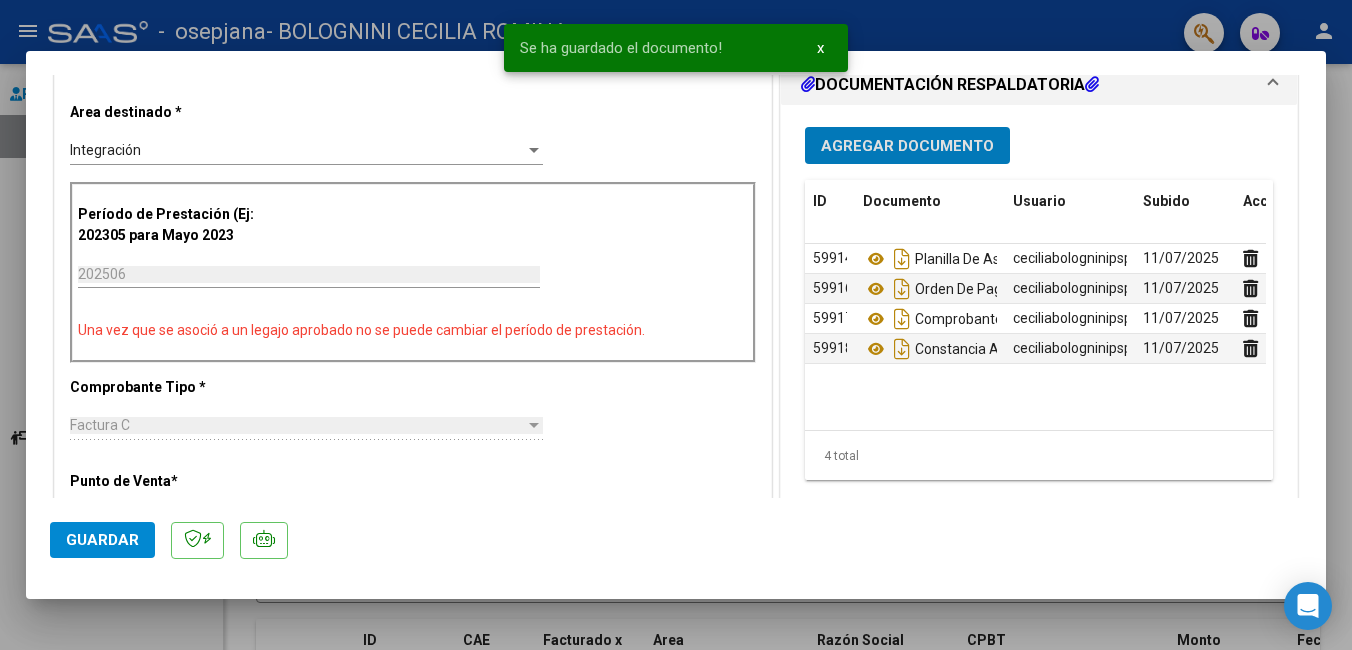 click on "Agregar Documento" at bounding box center (907, 146) 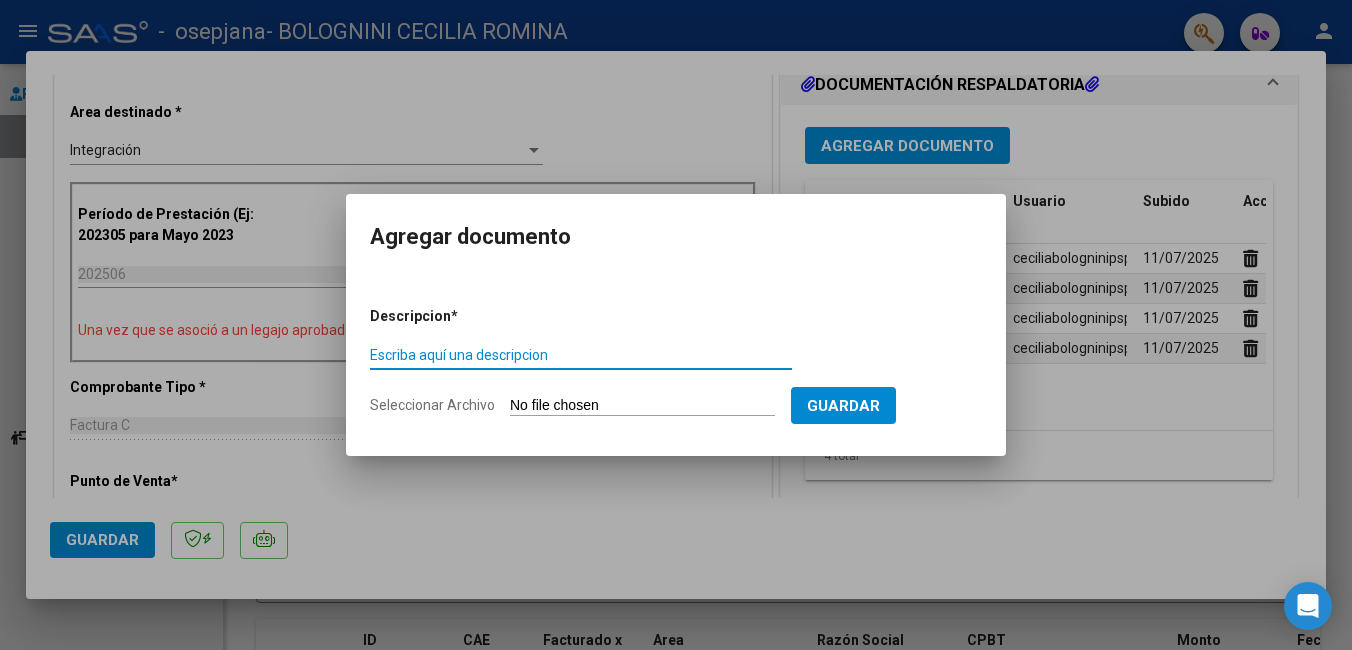 click on "Escriba aquí una descripcion" at bounding box center [581, 355] 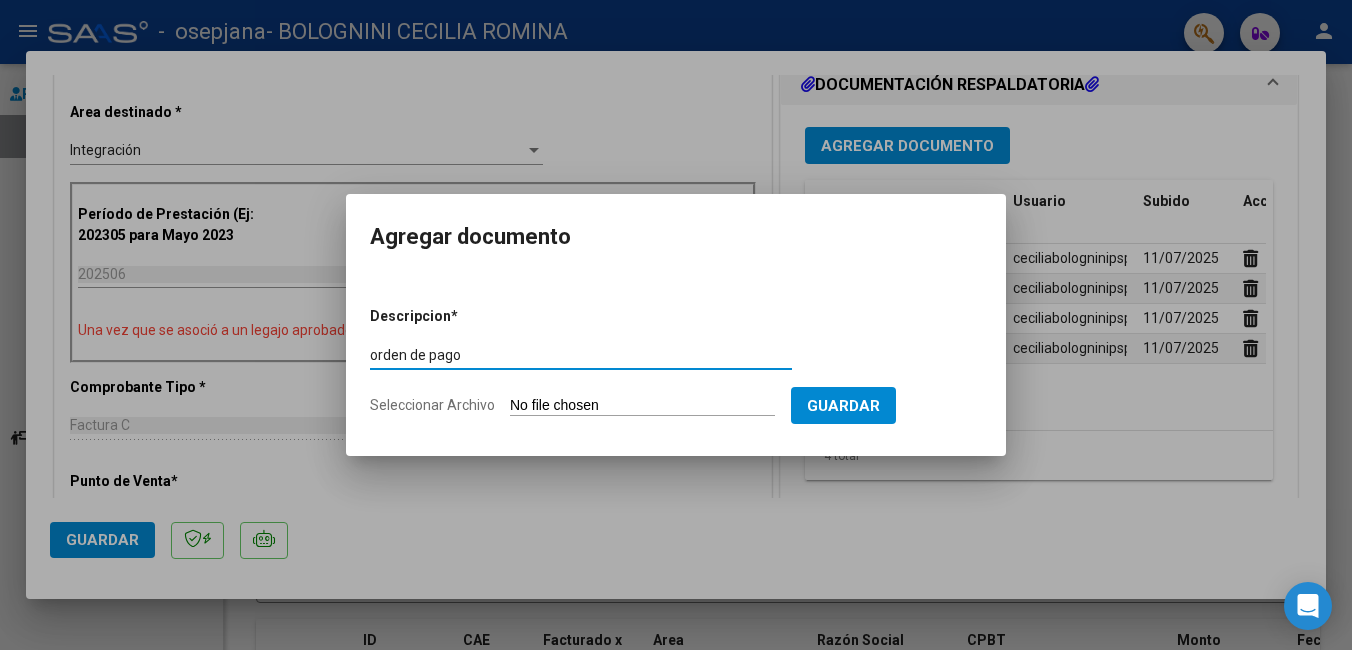 type on "orden de pago" 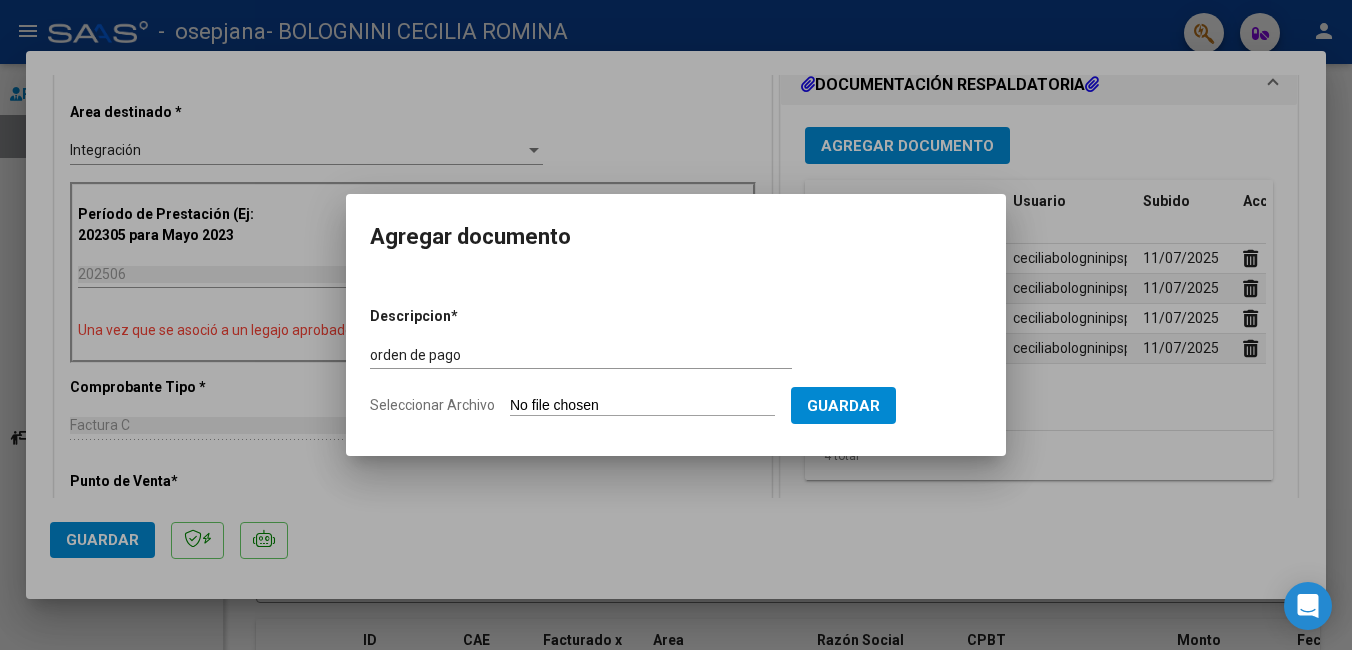 type on "C:\fakepath\orden de pago Gael 77479.jpg" 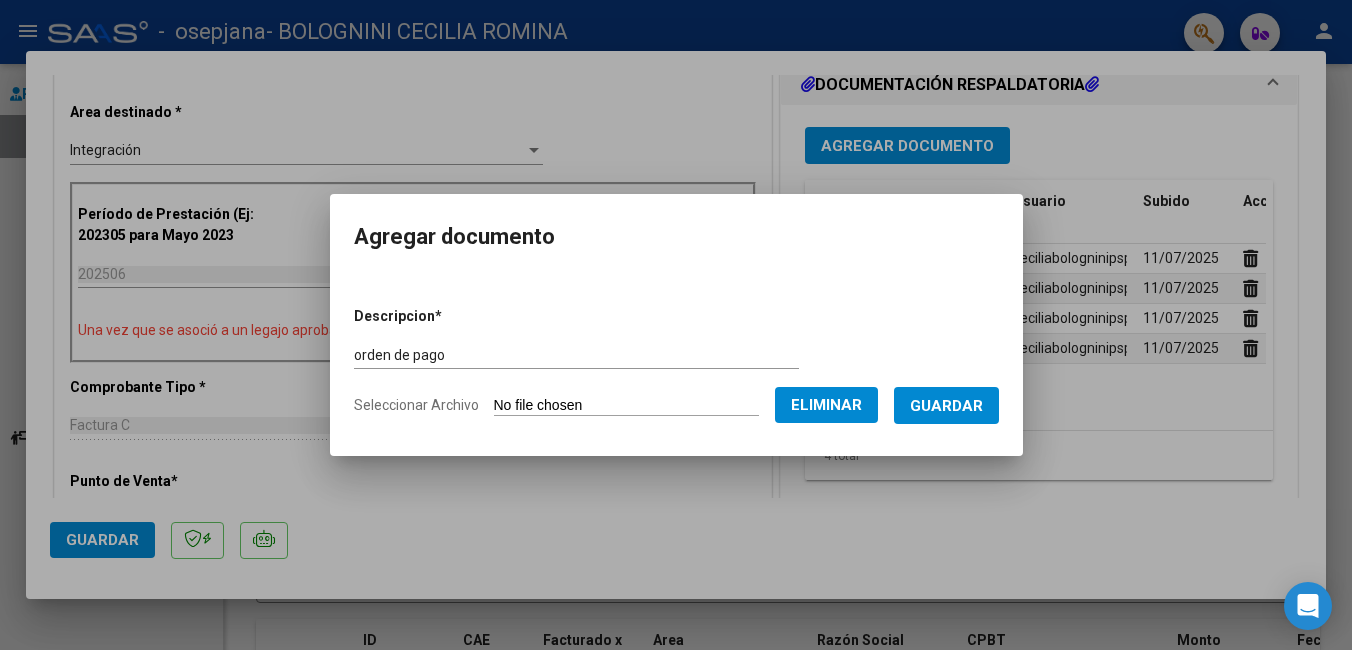click on "orden de pago" at bounding box center [576, 355] 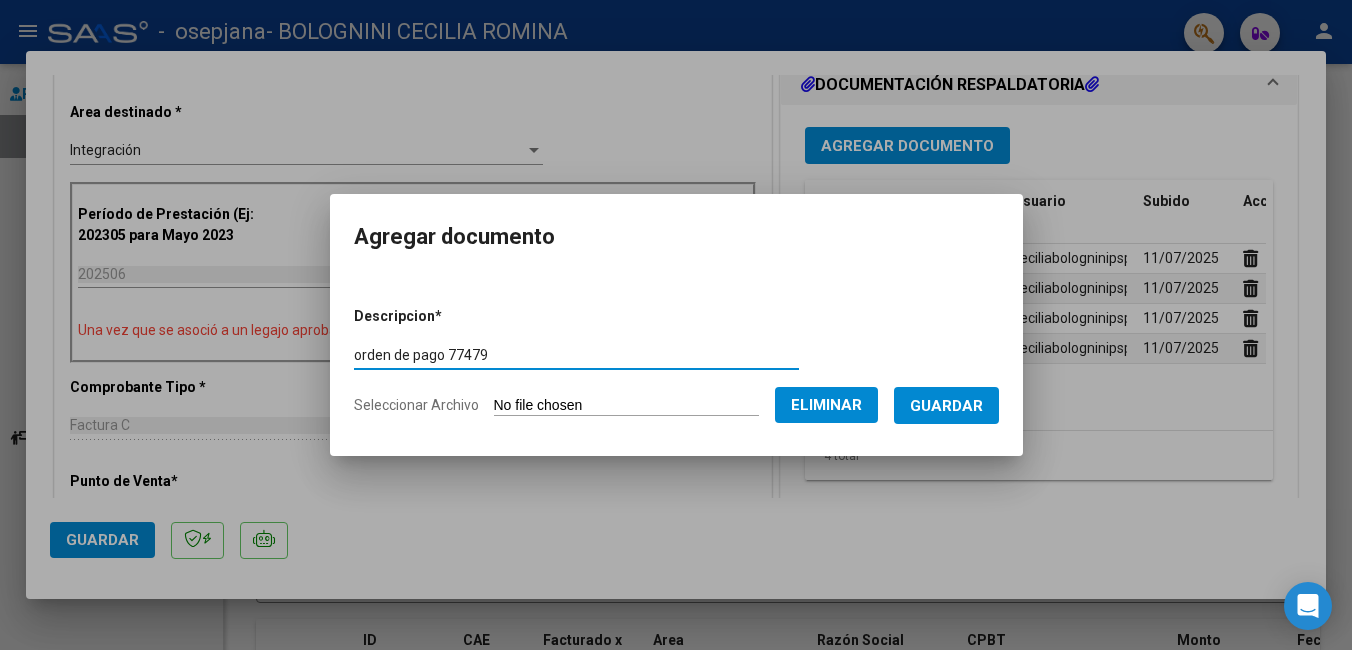 type on "orden de pago 77479" 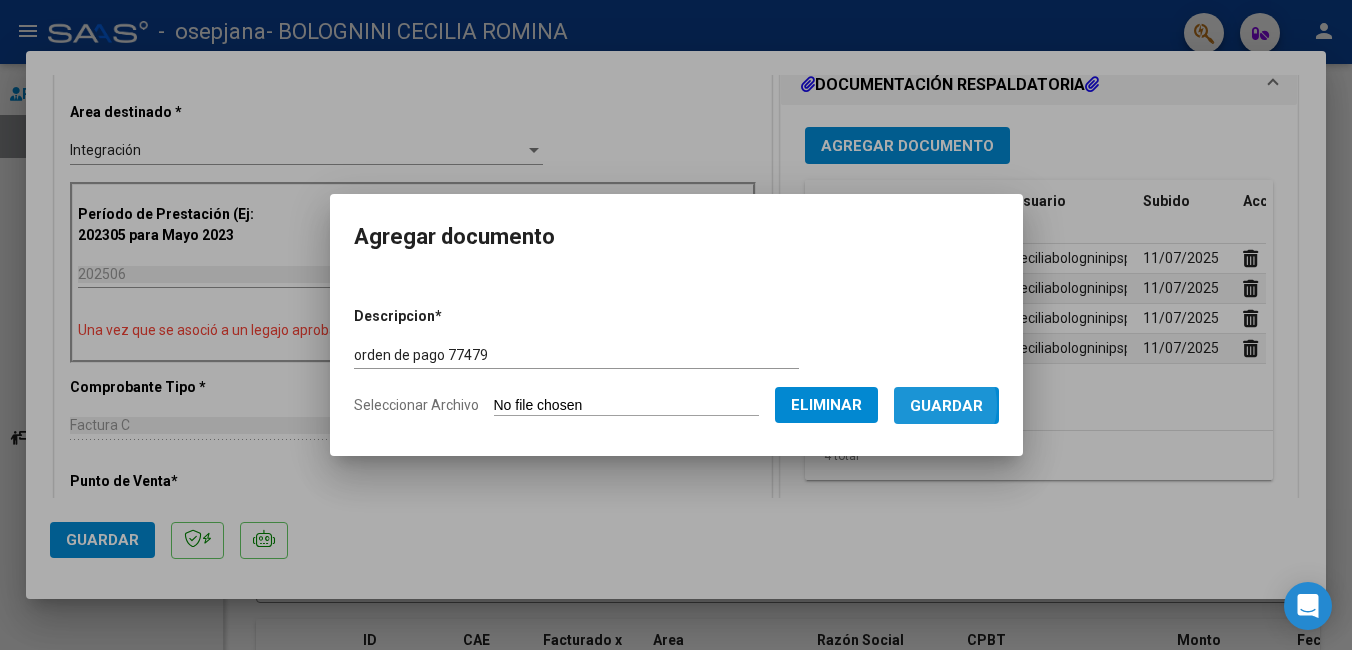 click on "Guardar" at bounding box center (946, 406) 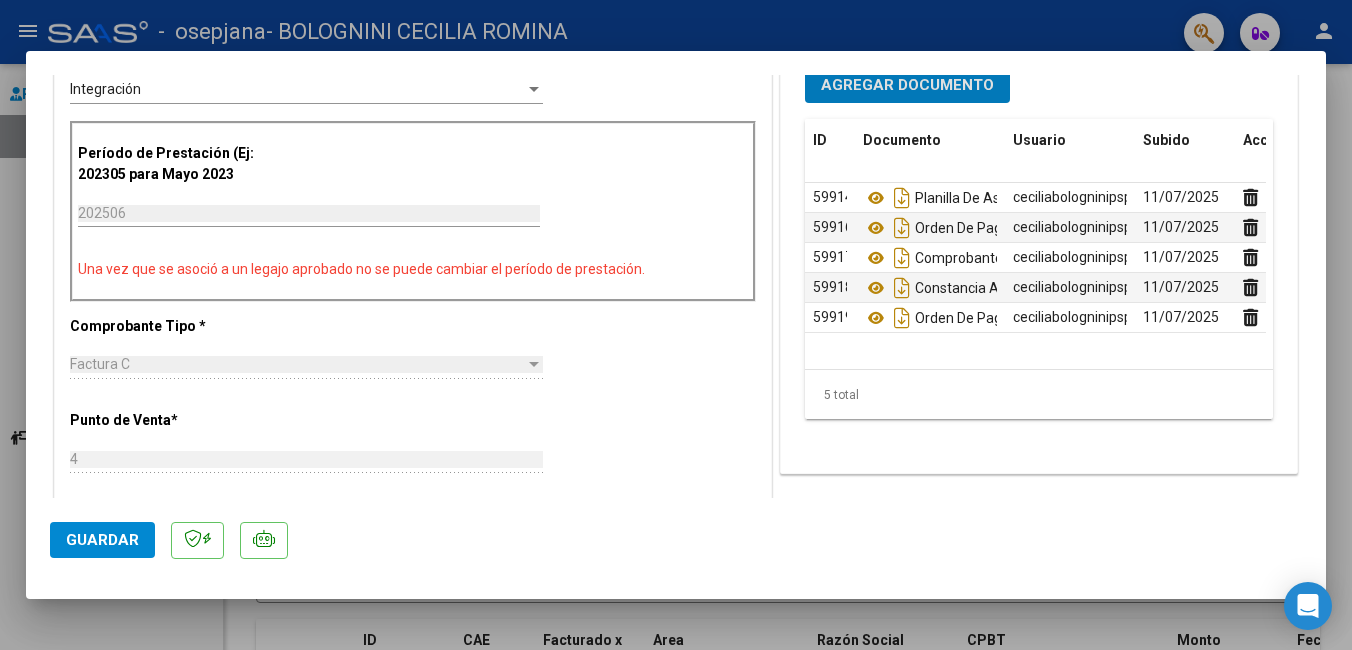 scroll, scrollTop: 600, scrollLeft: 0, axis: vertical 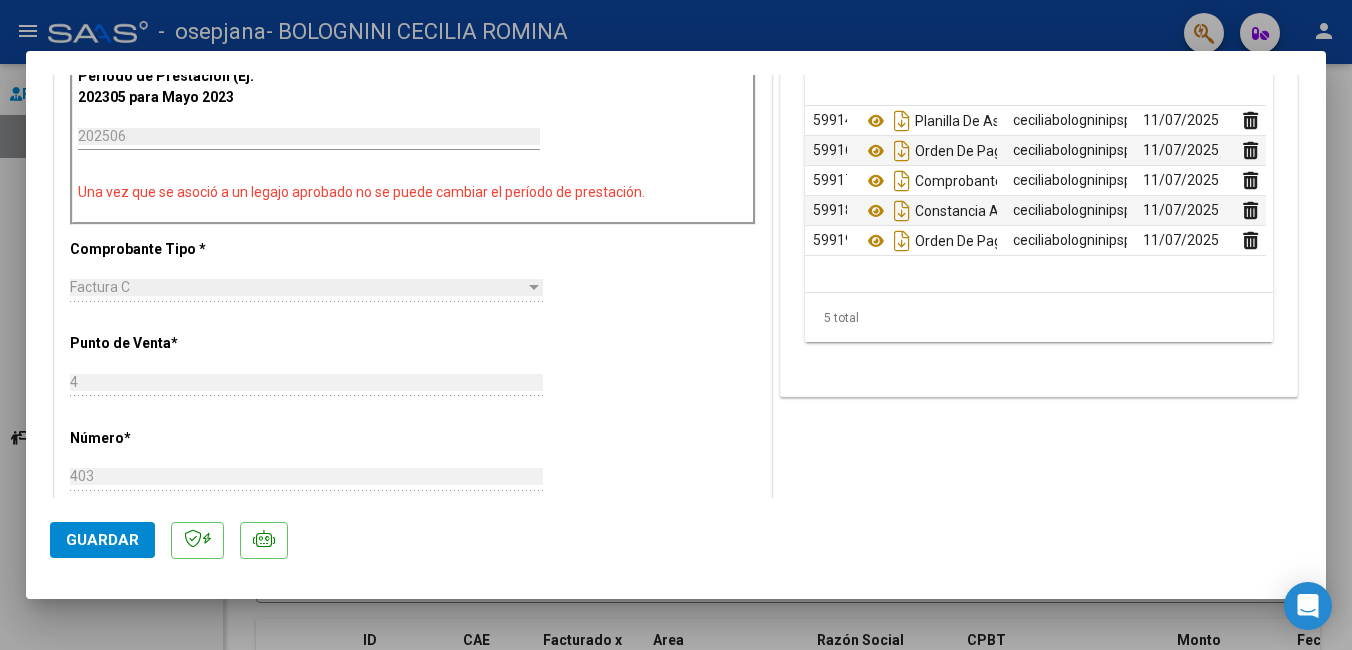 click on "Guardar" 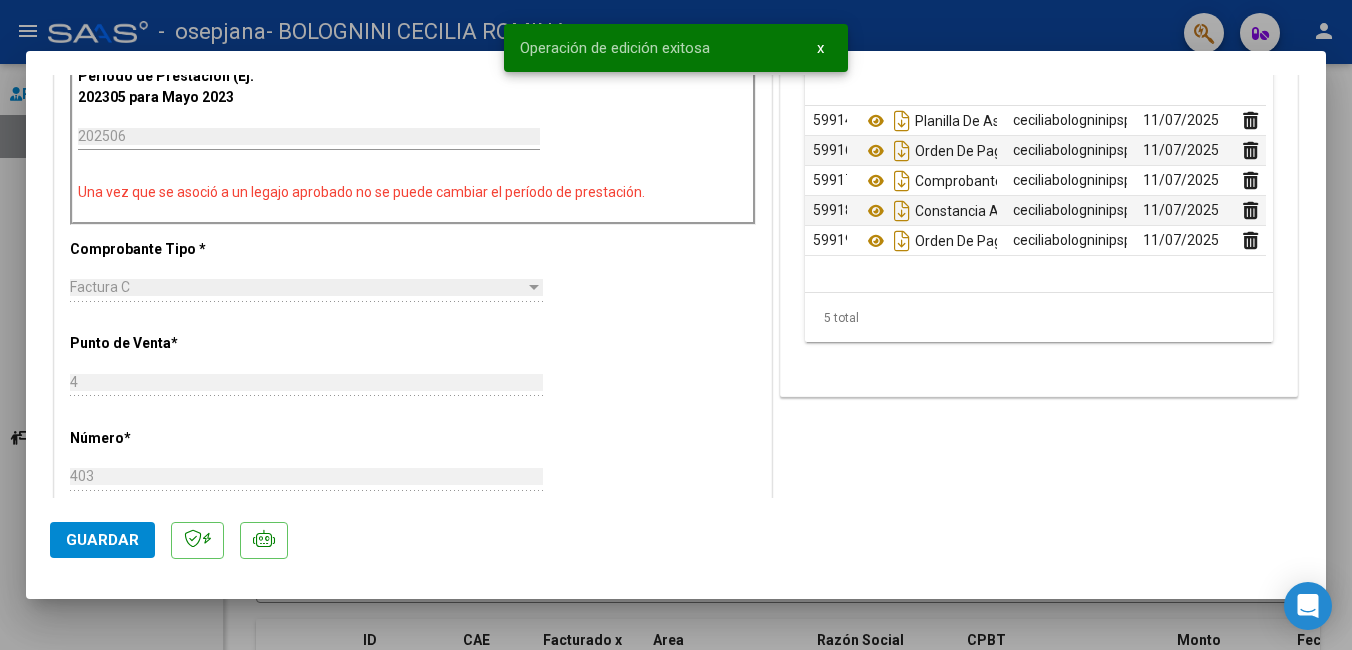click at bounding box center [676, 325] 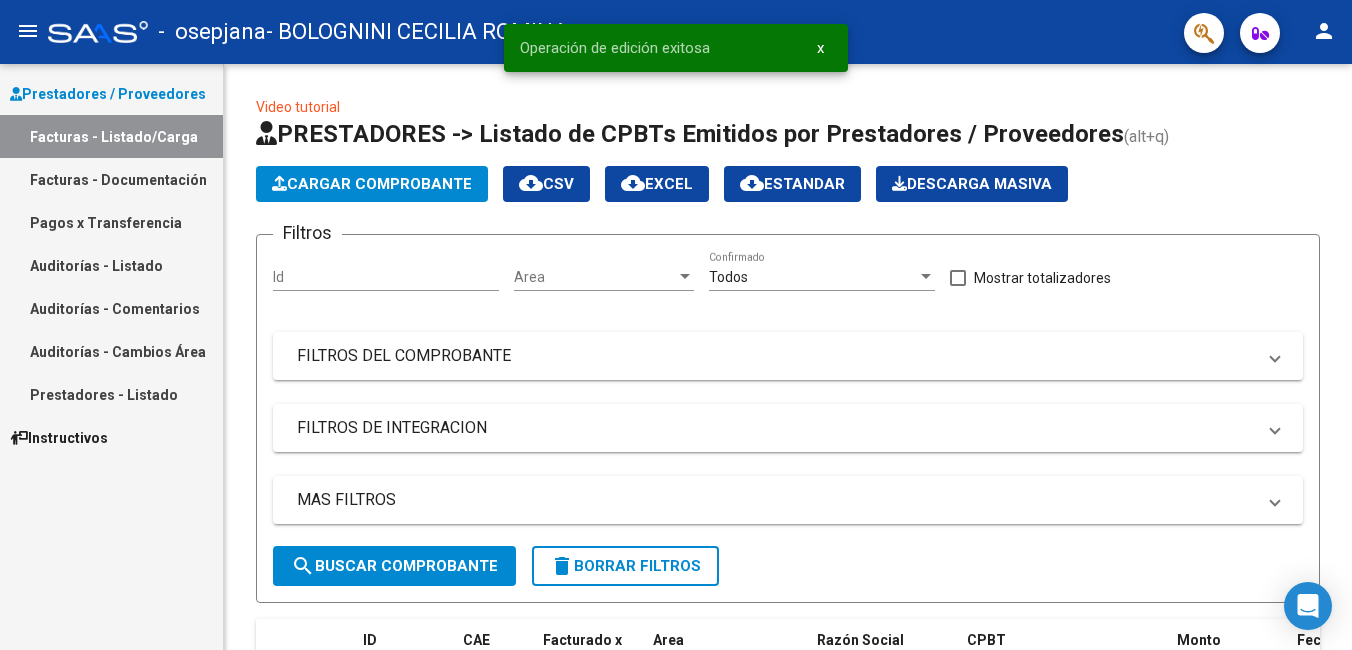scroll, scrollTop: 679, scrollLeft: 0, axis: vertical 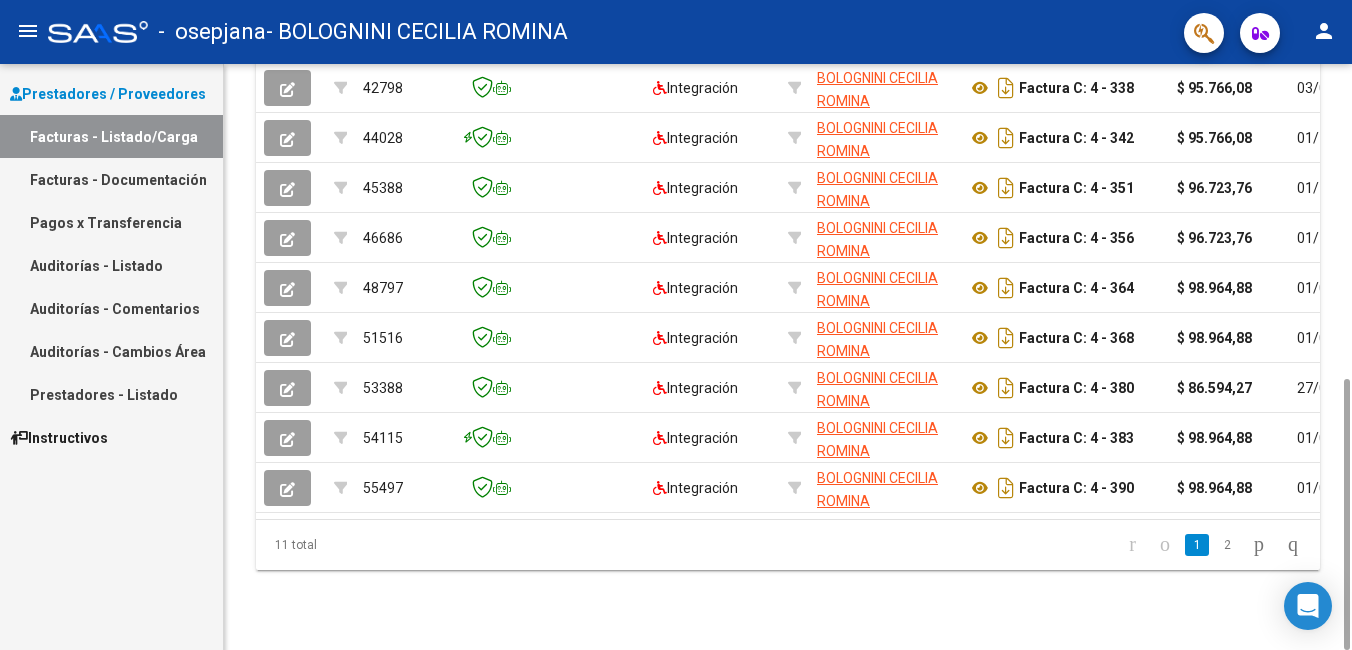 drag, startPoint x: 1349, startPoint y: 495, endPoint x: 1355, endPoint y: 525, distance: 30.594116 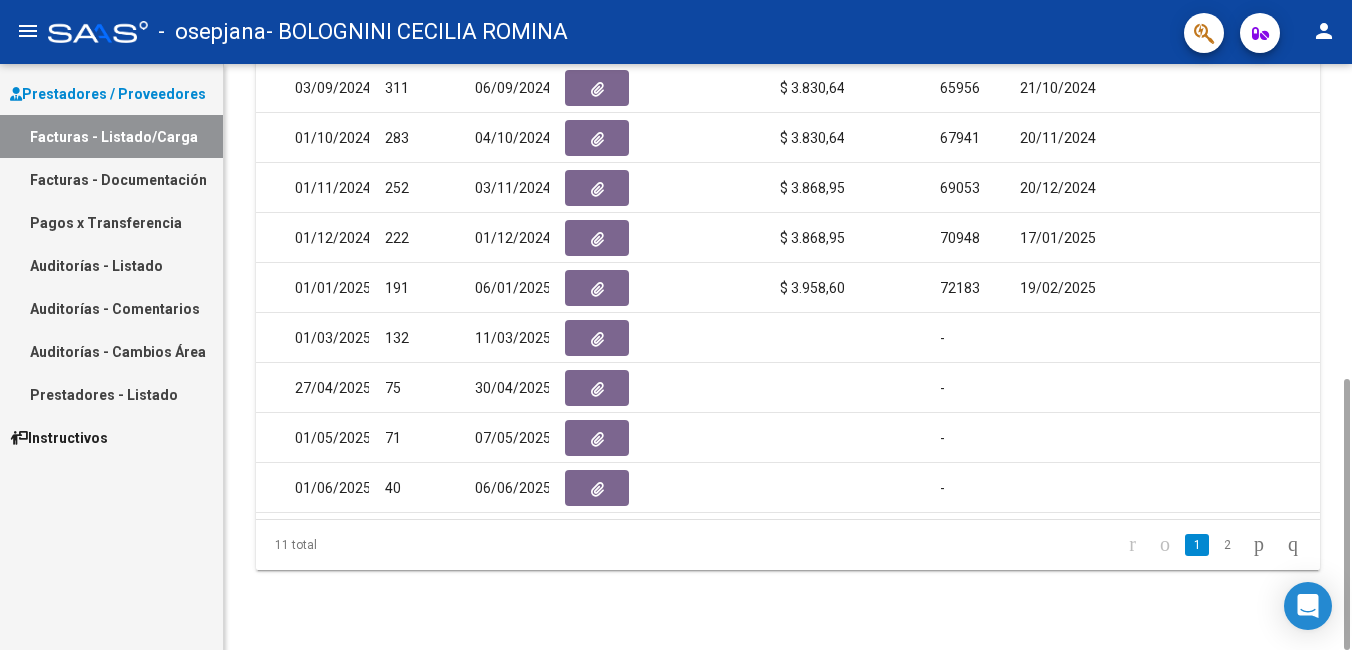 scroll, scrollTop: 0, scrollLeft: 1135, axis: horizontal 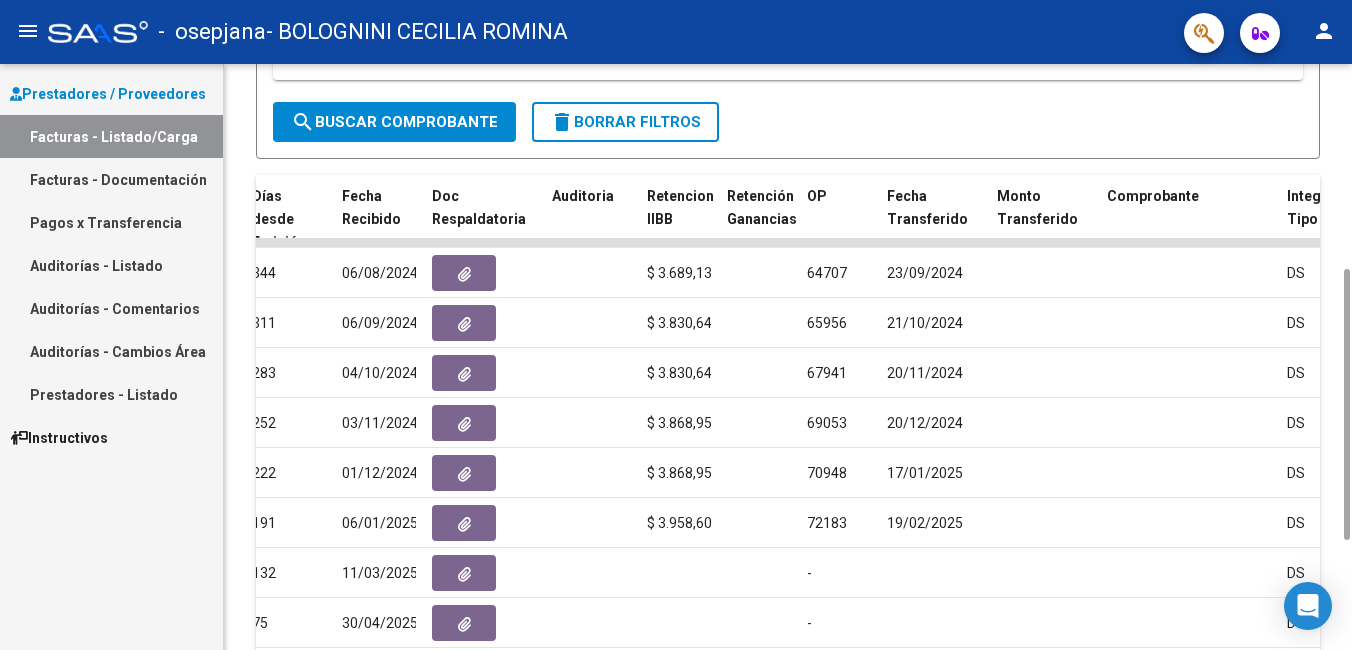 drag, startPoint x: 1346, startPoint y: 462, endPoint x: 1355, endPoint y: 353, distance: 109.370926 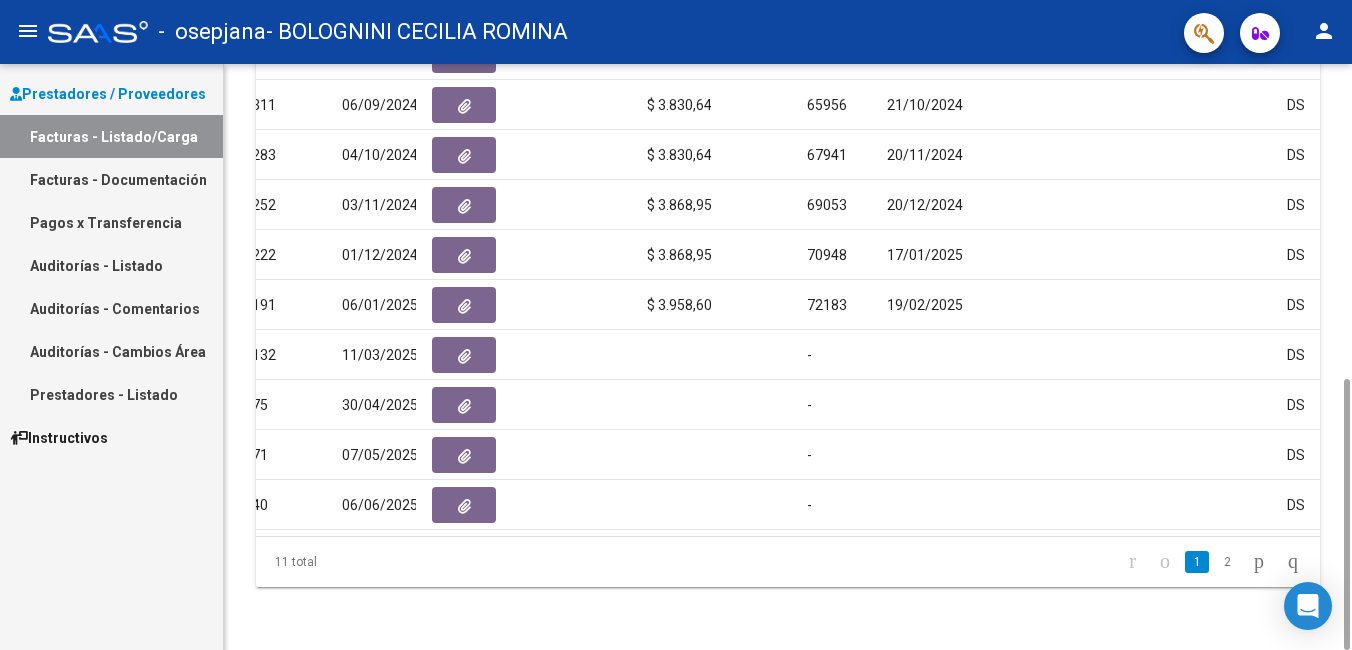 scroll, scrollTop: 679, scrollLeft: 0, axis: vertical 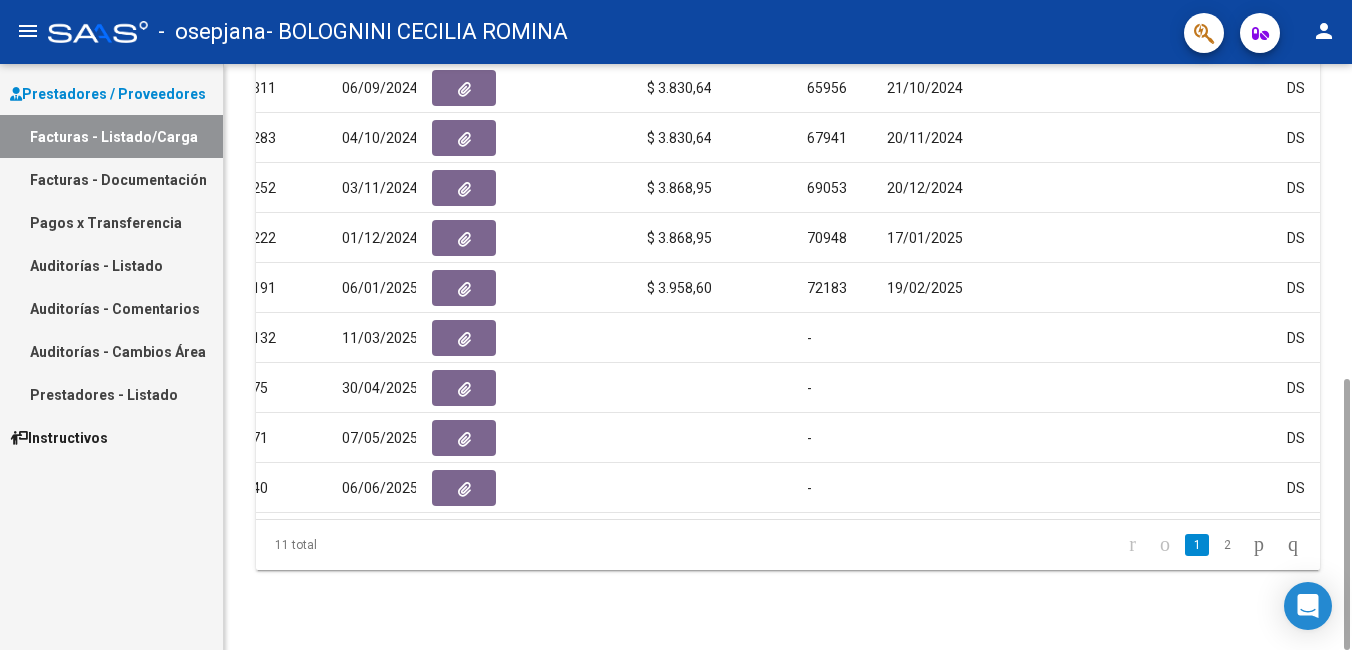 drag, startPoint x: 1344, startPoint y: 395, endPoint x: 1355, endPoint y: 564, distance: 169.3576 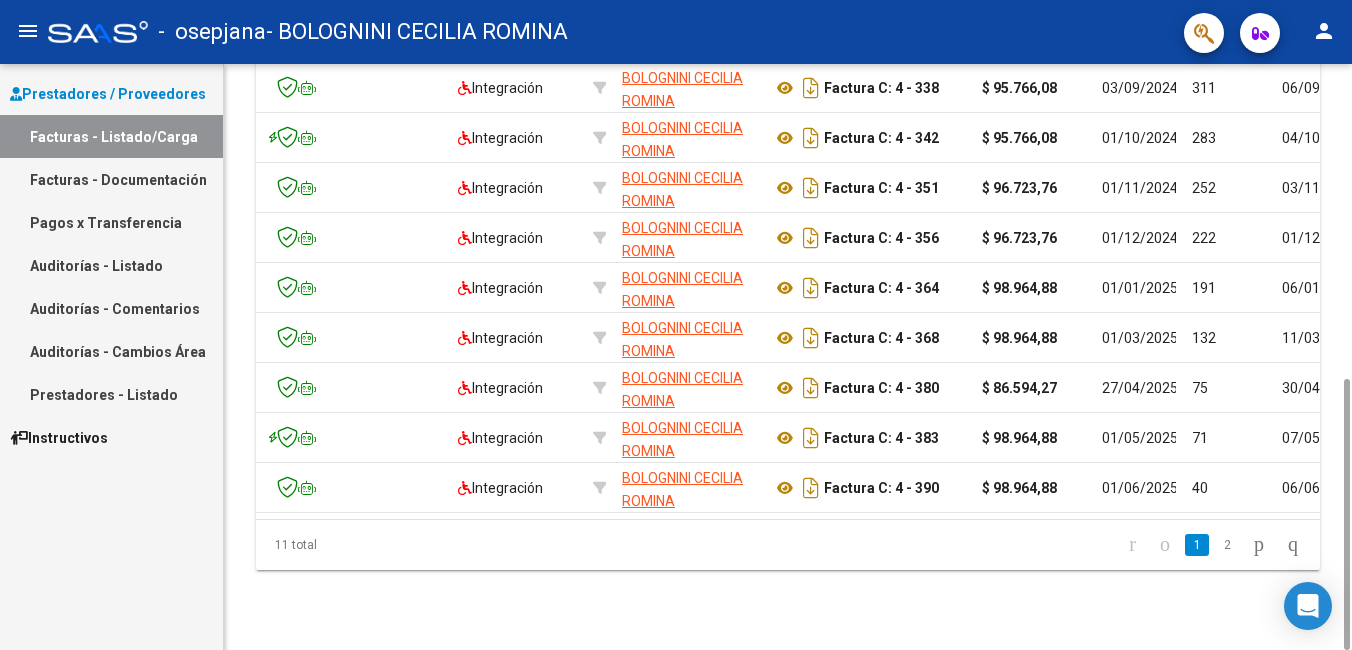 scroll, scrollTop: 0, scrollLeft: 0, axis: both 